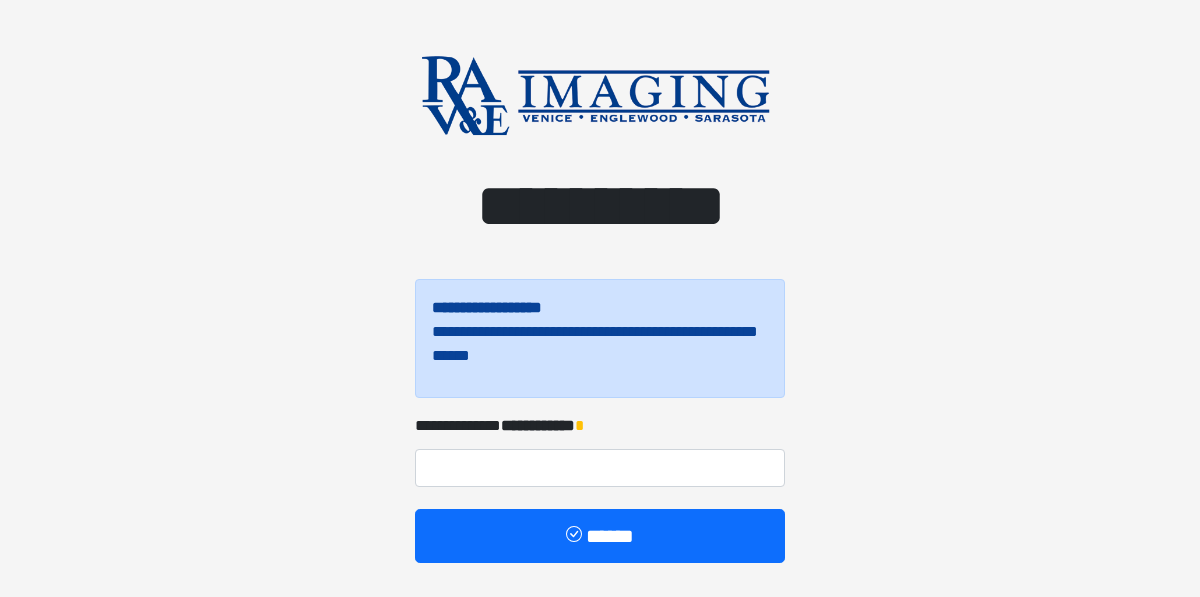 scroll, scrollTop: 0, scrollLeft: 0, axis: both 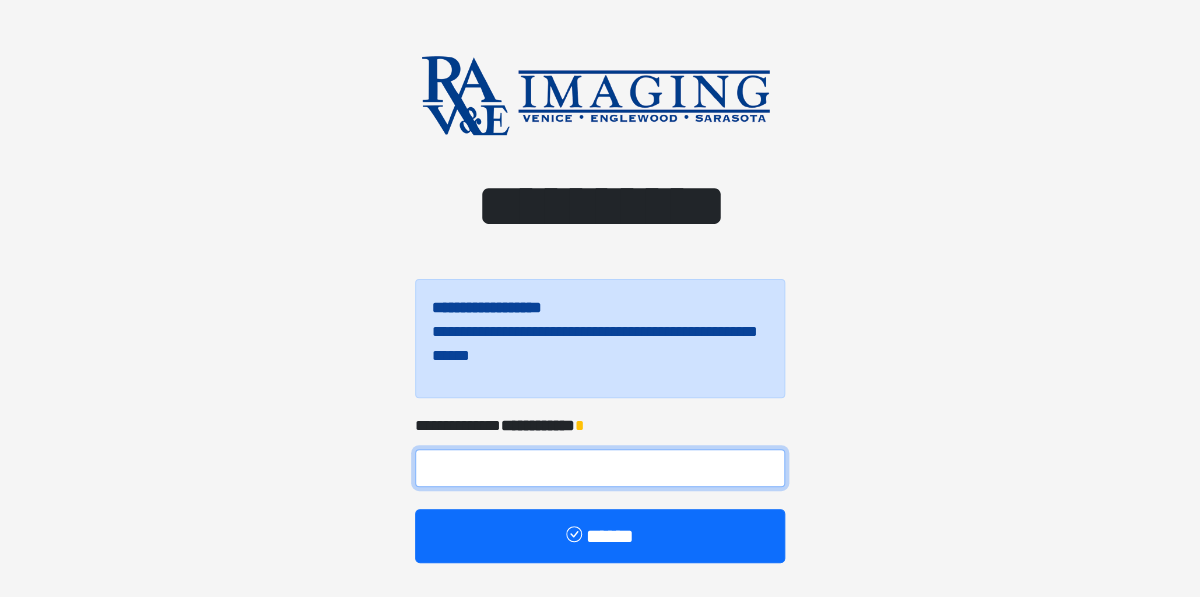 click at bounding box center (600, 468) 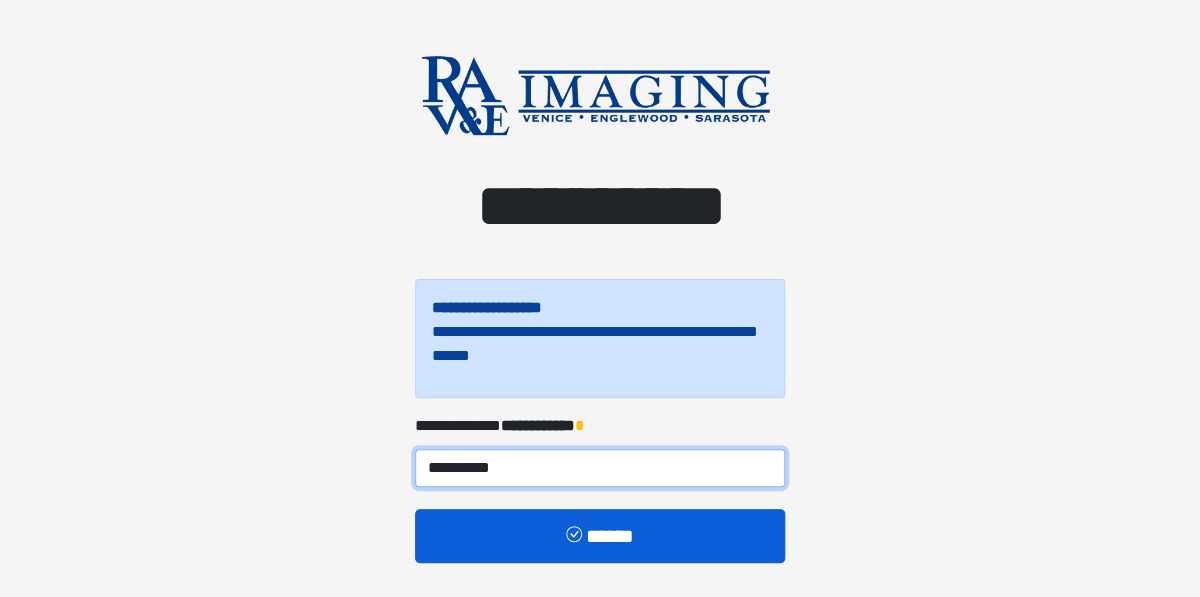 type on "**********" 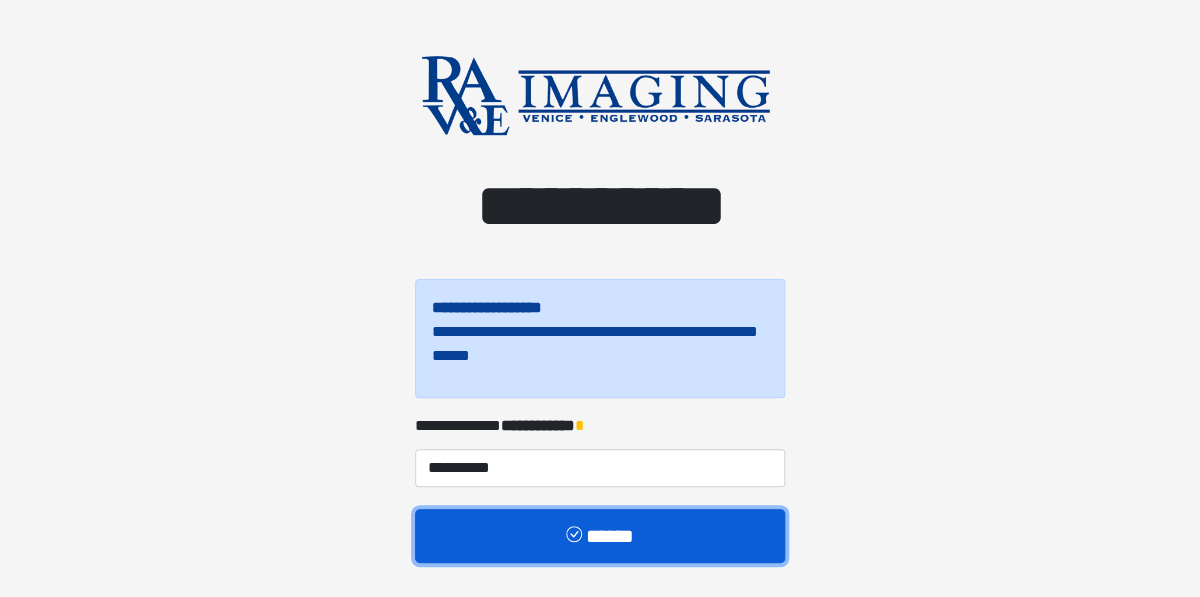 click on "******" at bounding box center (600, 536) 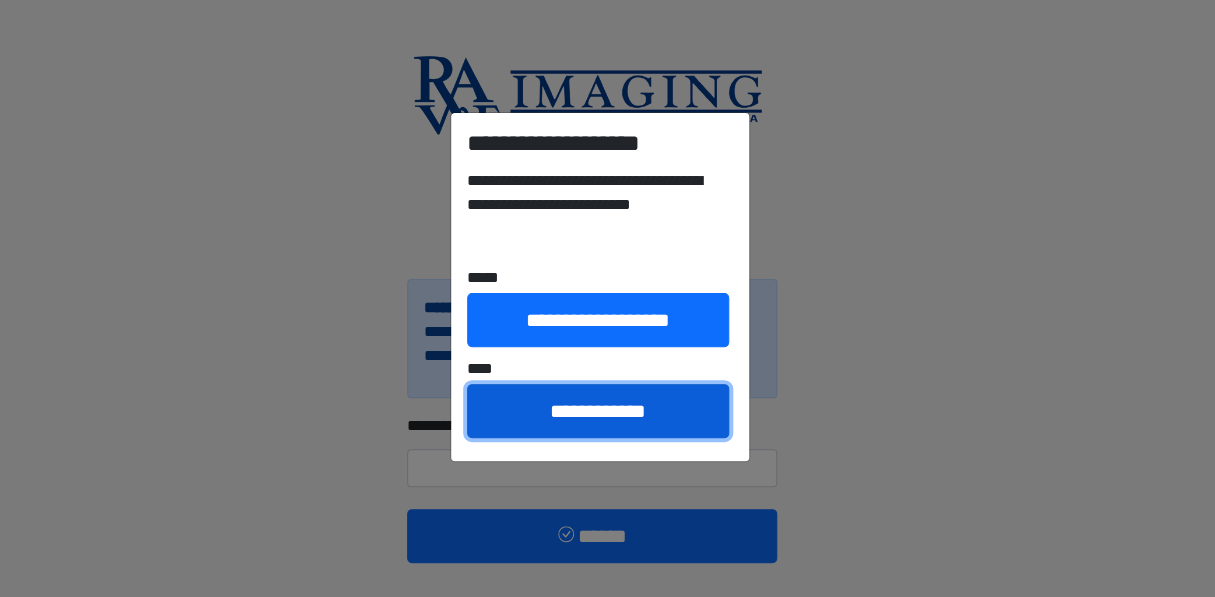 click on "**********" at bounding box center (598, 411) 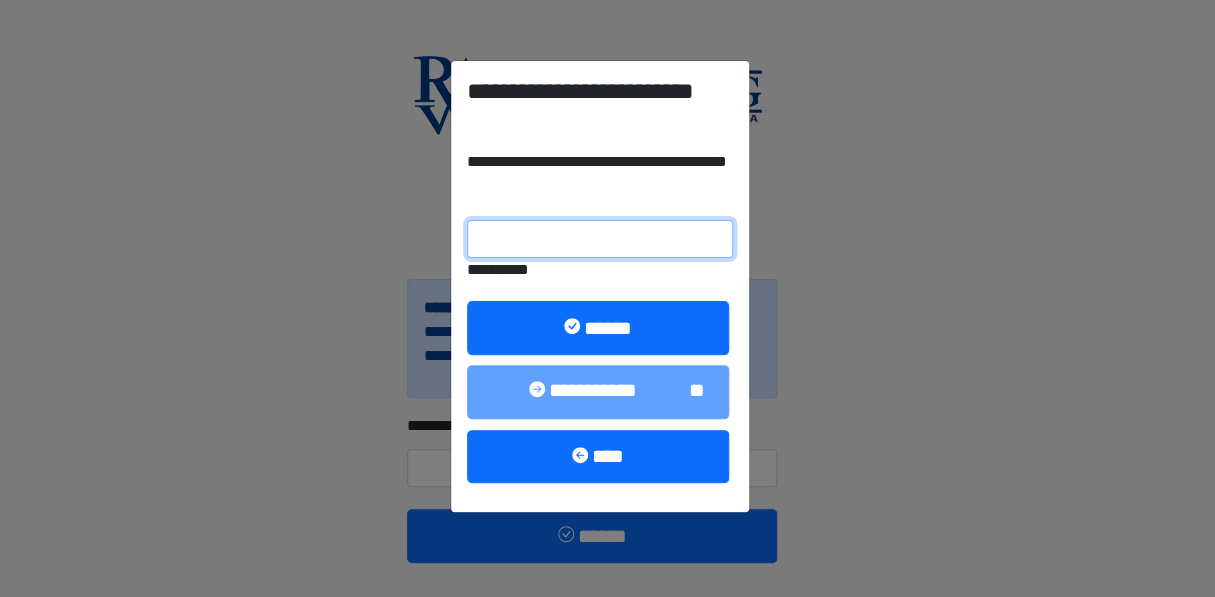 click on "**********" at bounding box center [600, 239] 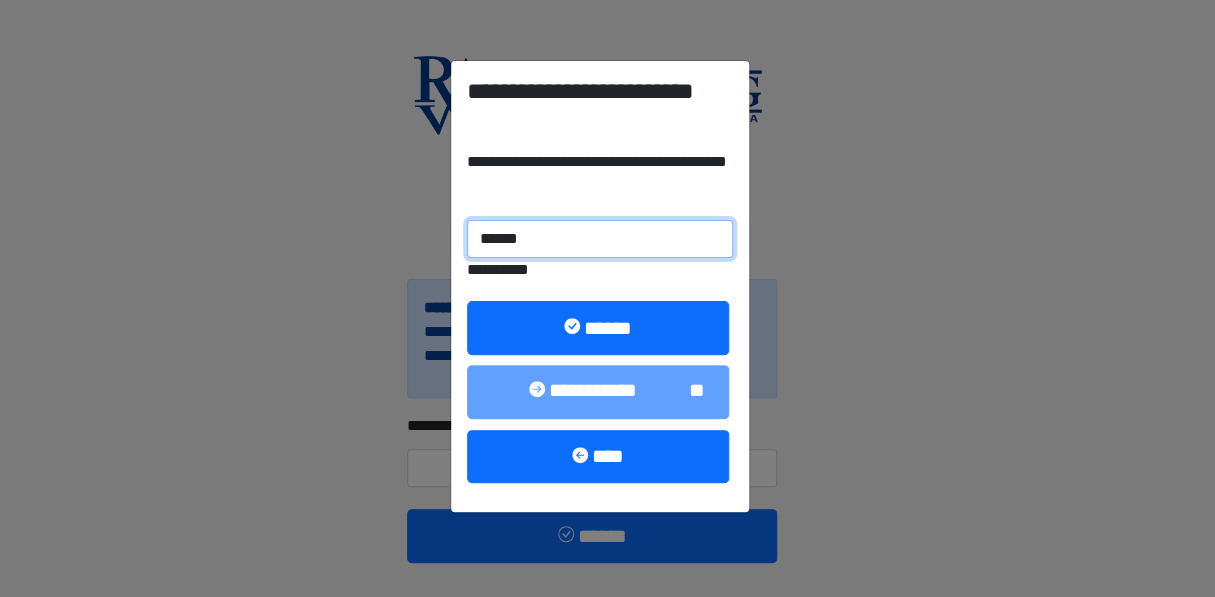 type on "******" 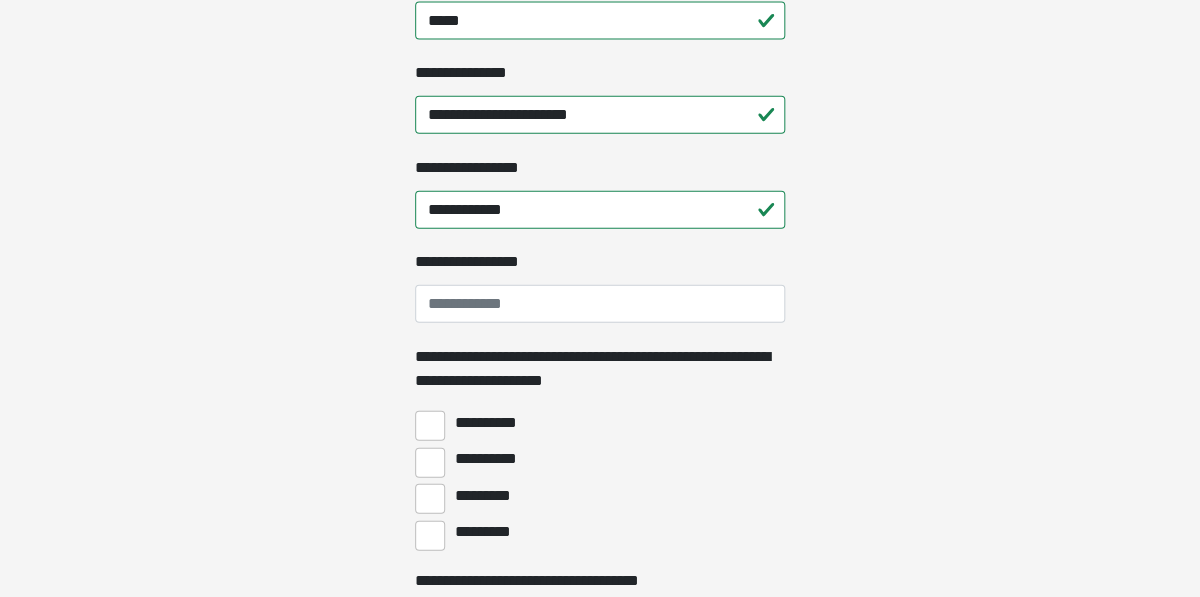 scroll, scrollTop: 1512, scrollLeft: 0, axis: vertical 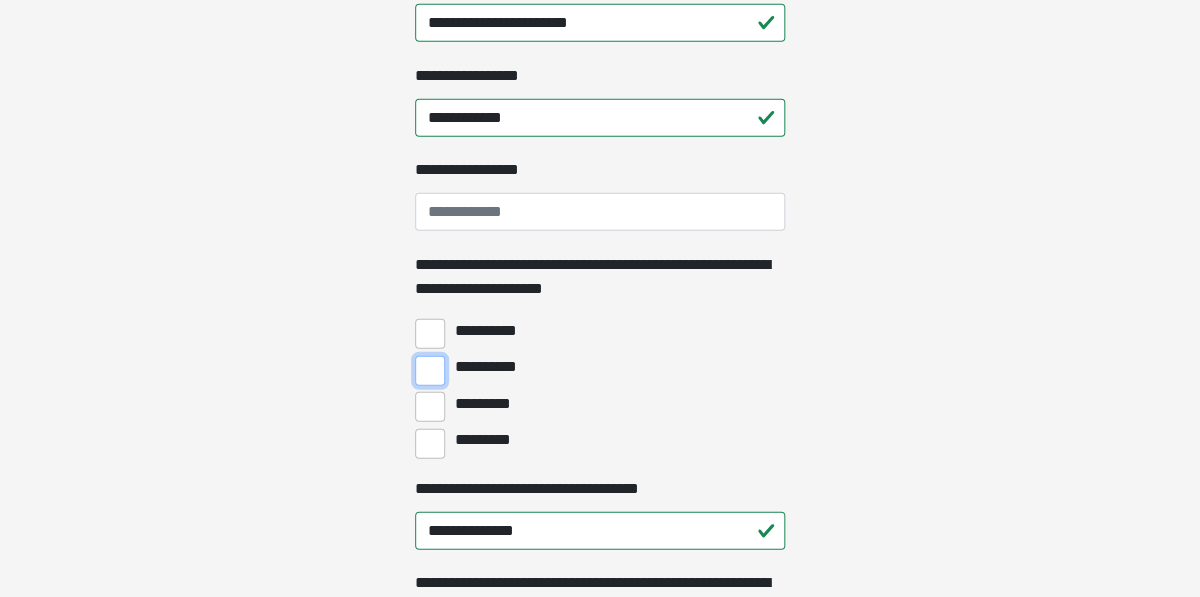 click on "**********" at bounding box center (430, 371) 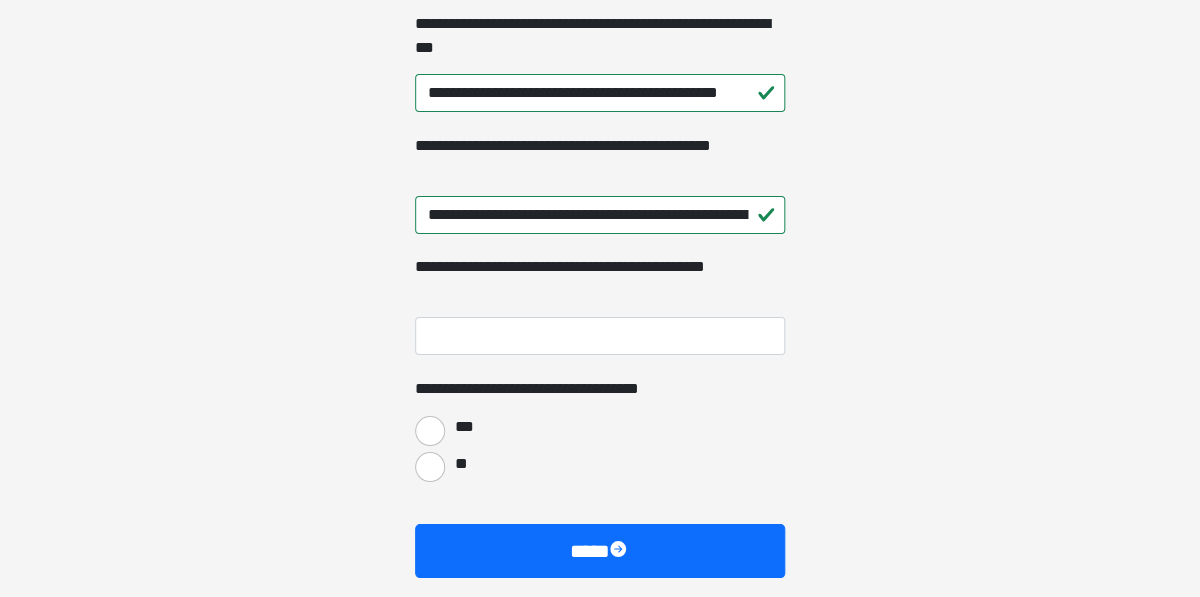 scroll, scrollTop: 2088, scrollLeft: 0, axis: vertical 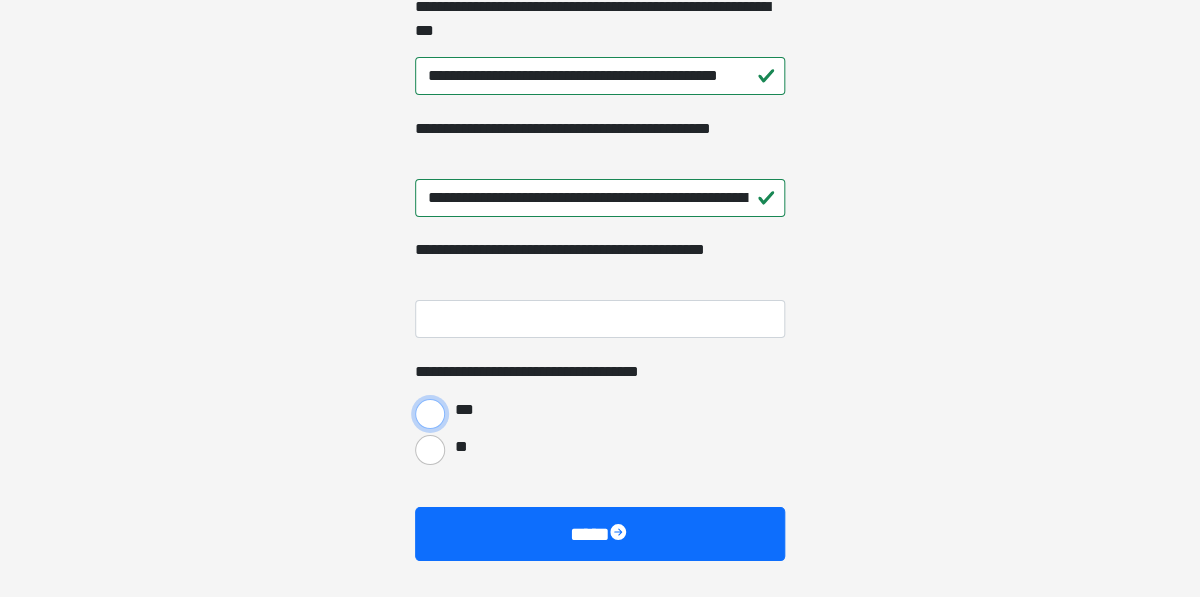 click on "***" at bounding box center (430, 414) 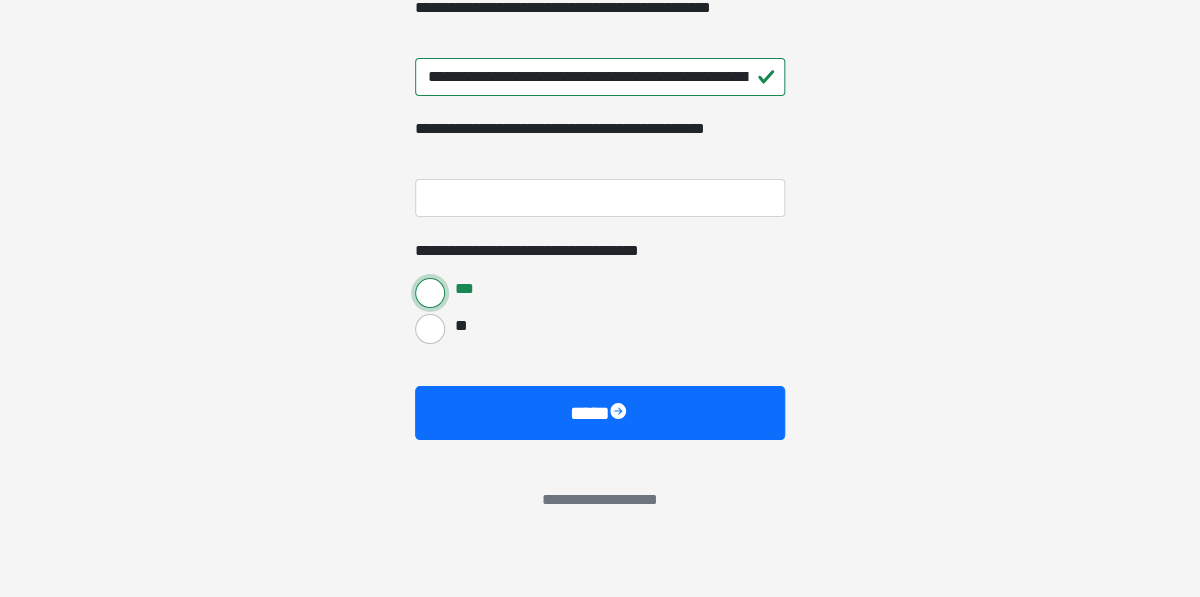 scroll, scrollTop: 2210, scrollLeft: 0, axis: vertical 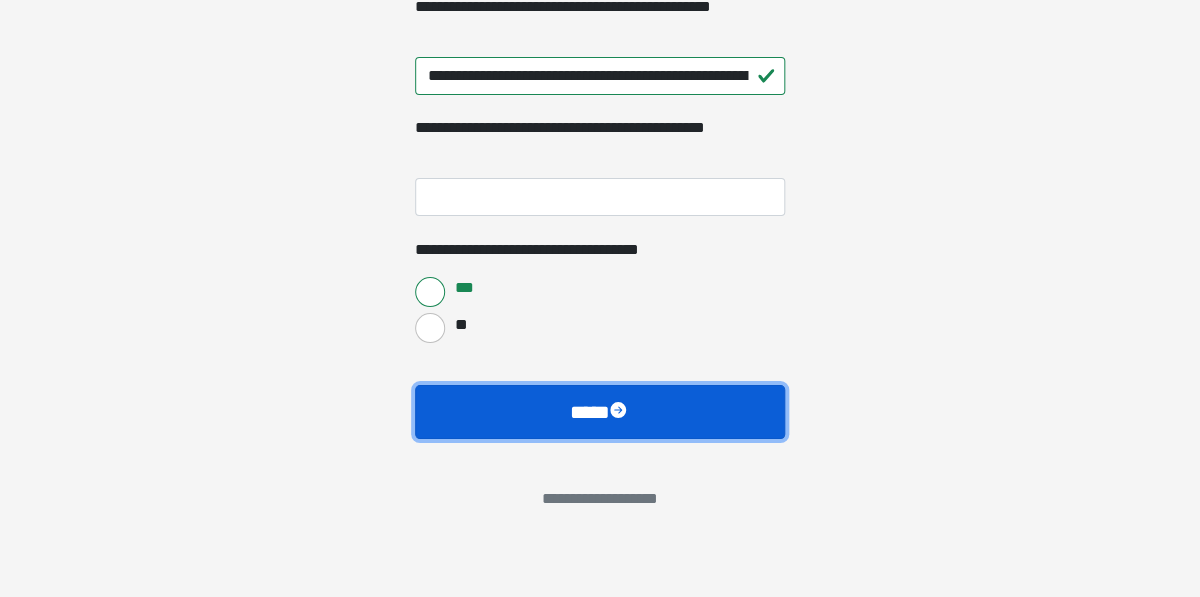 click on "****" at bounding box center [600, 412] 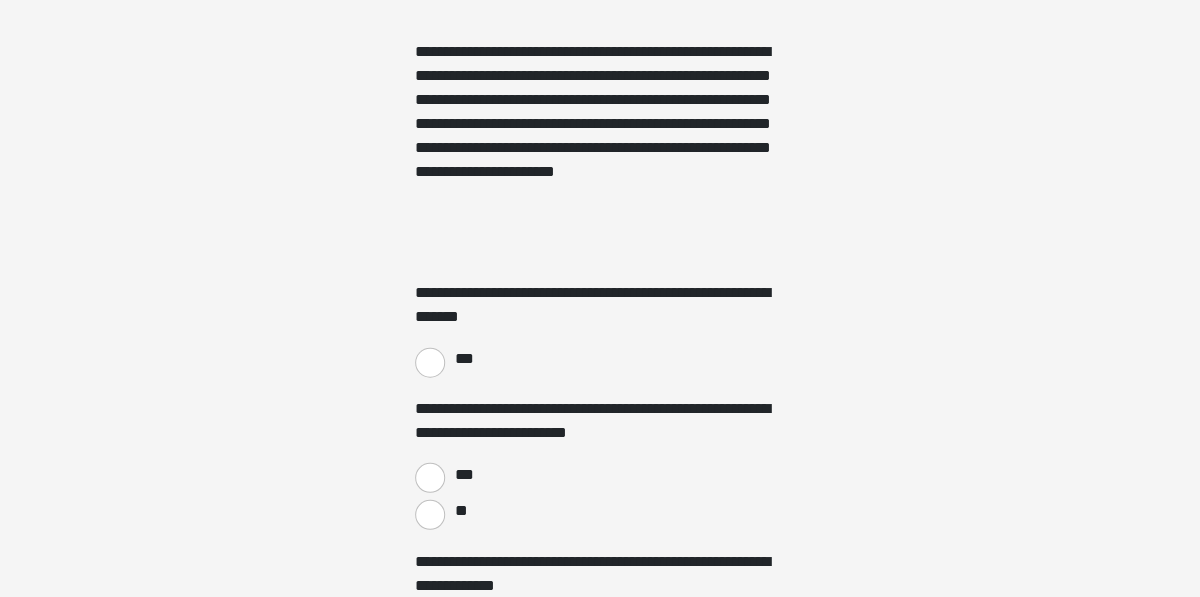 scroll, scrollTop: 1476, scrollLeft: 0, axis: vertical 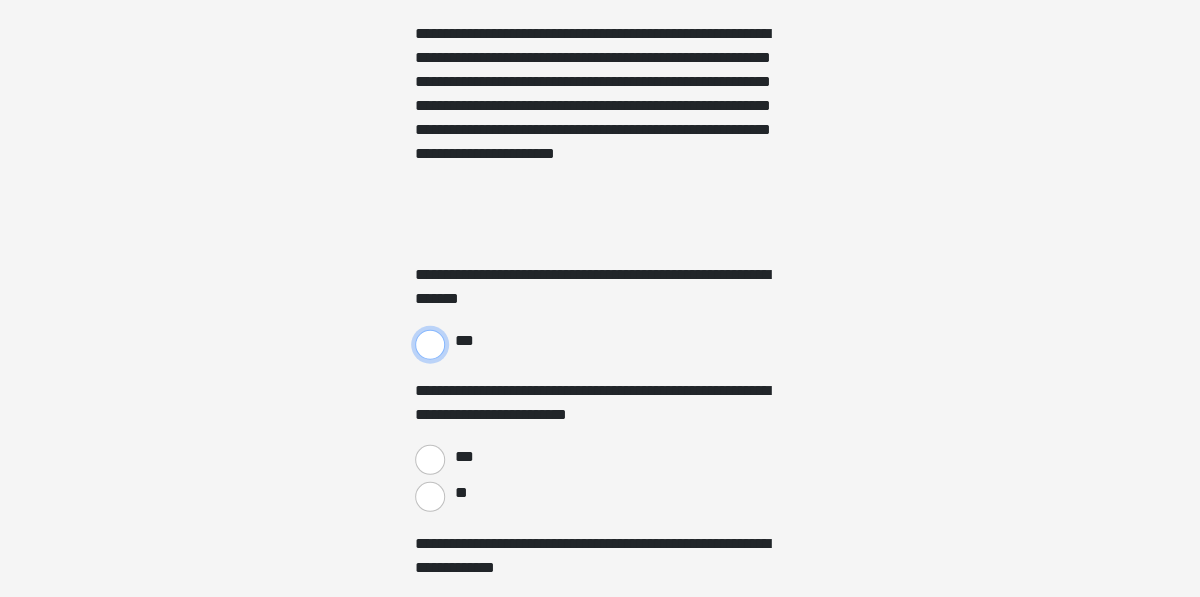 click on "***" at bounding box center (430, 345) 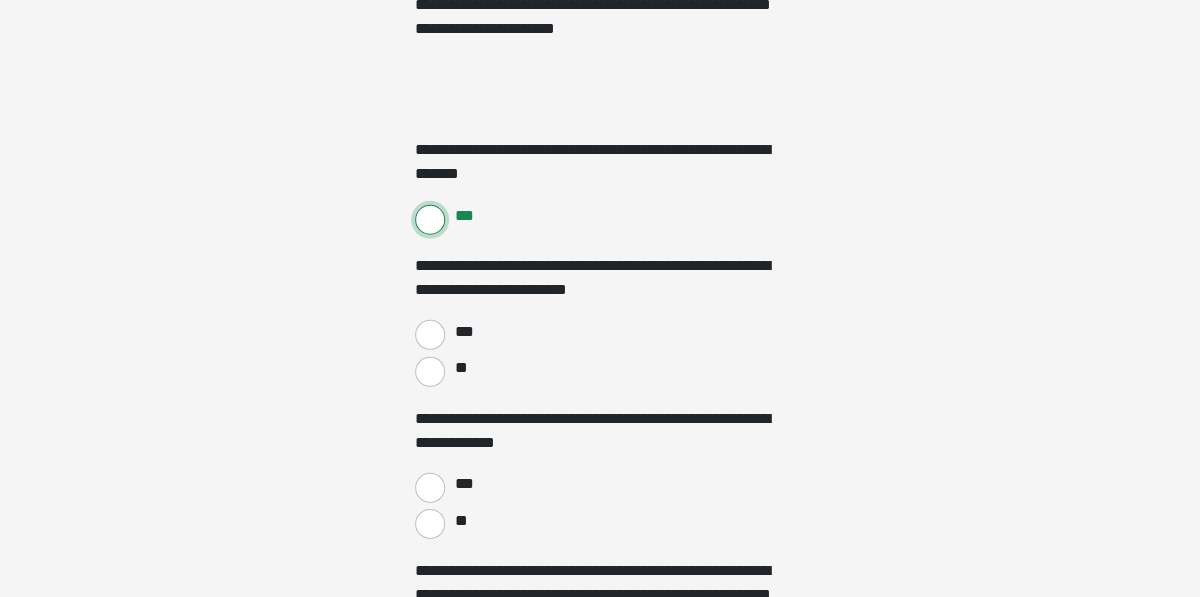 scroll, scrollTop: 1602, scrollLeft: 0, axis: vertical 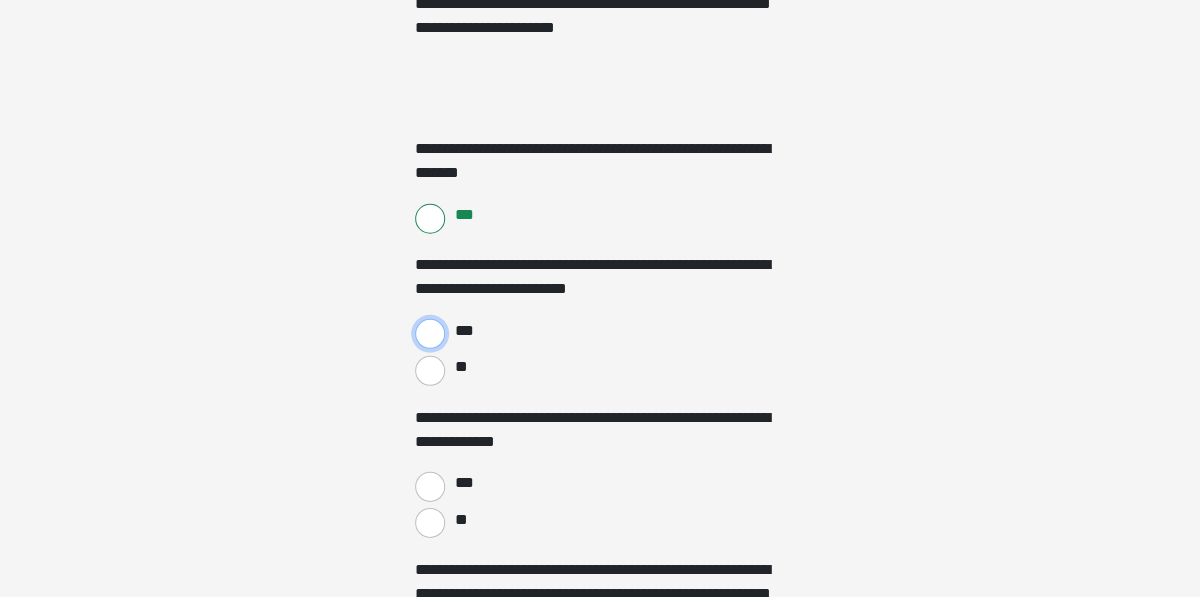 click on "***" at bounding box center (430, 334) 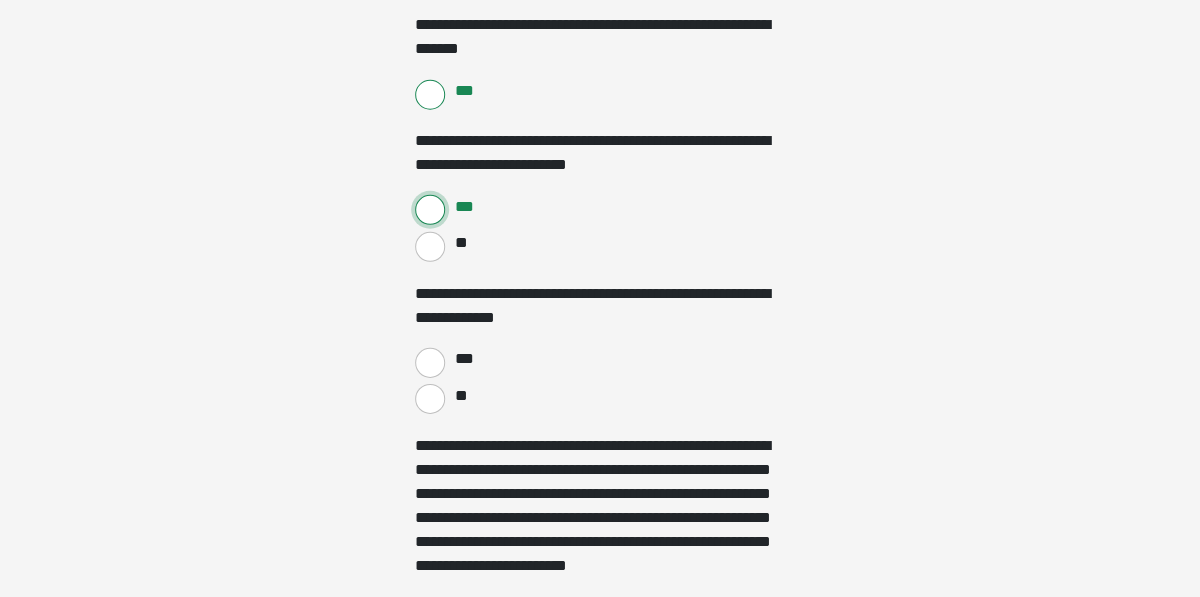scroll, scrollTop: 1746, scrollLeft: 0, axis: vertical 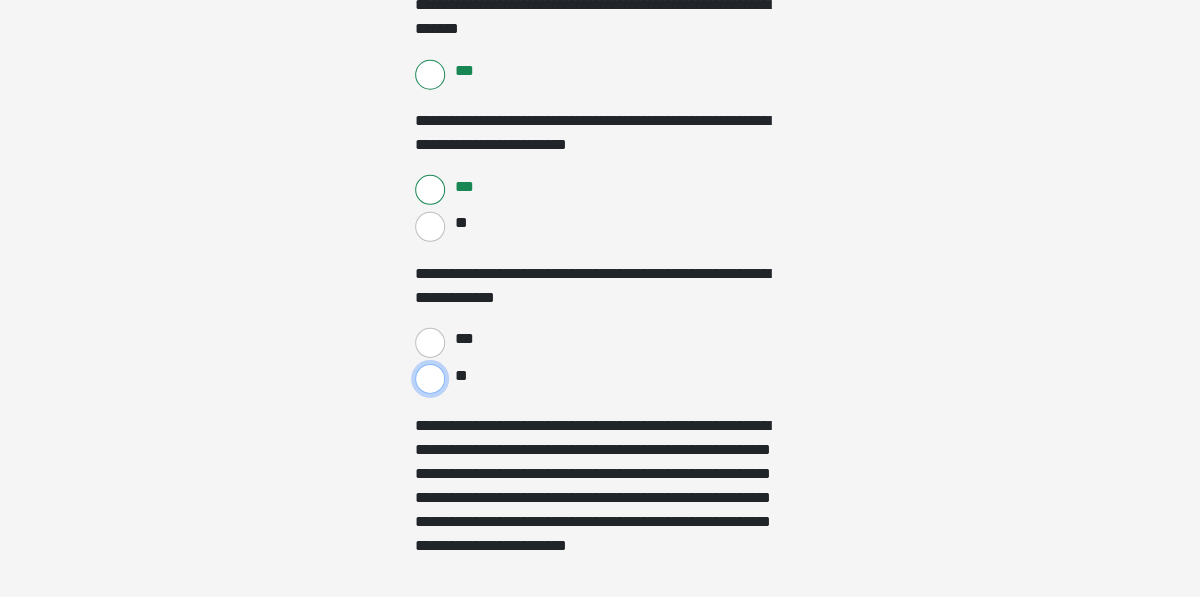 click on "**" at bounding box center [430, 379] 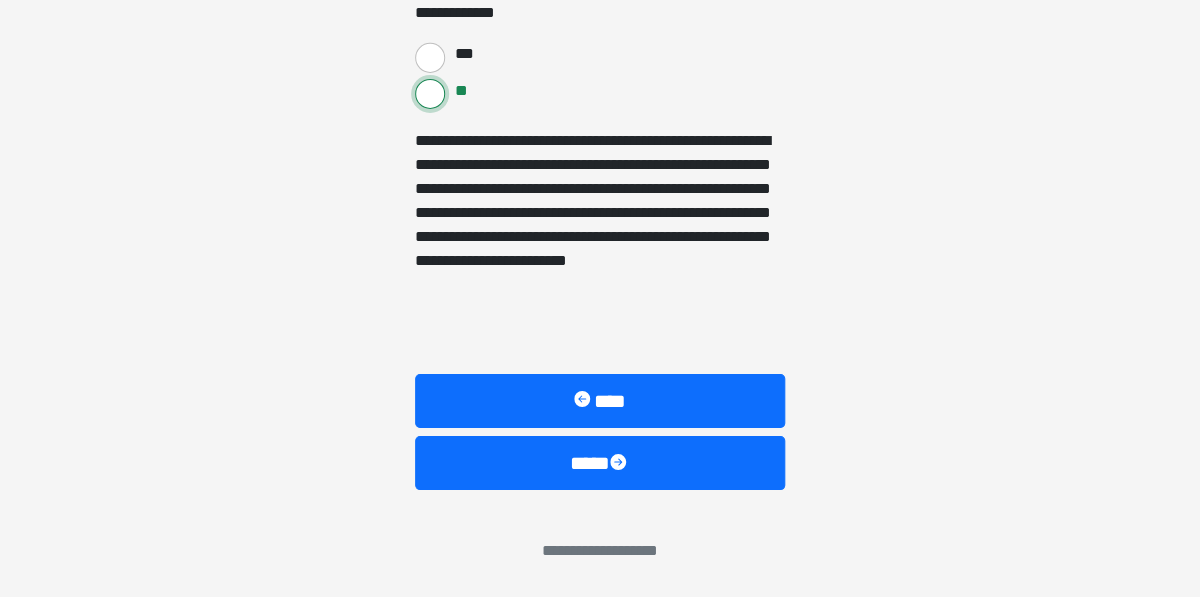 scroll, scrollTop: 2083, scrollLeft: 0, axis: vertical 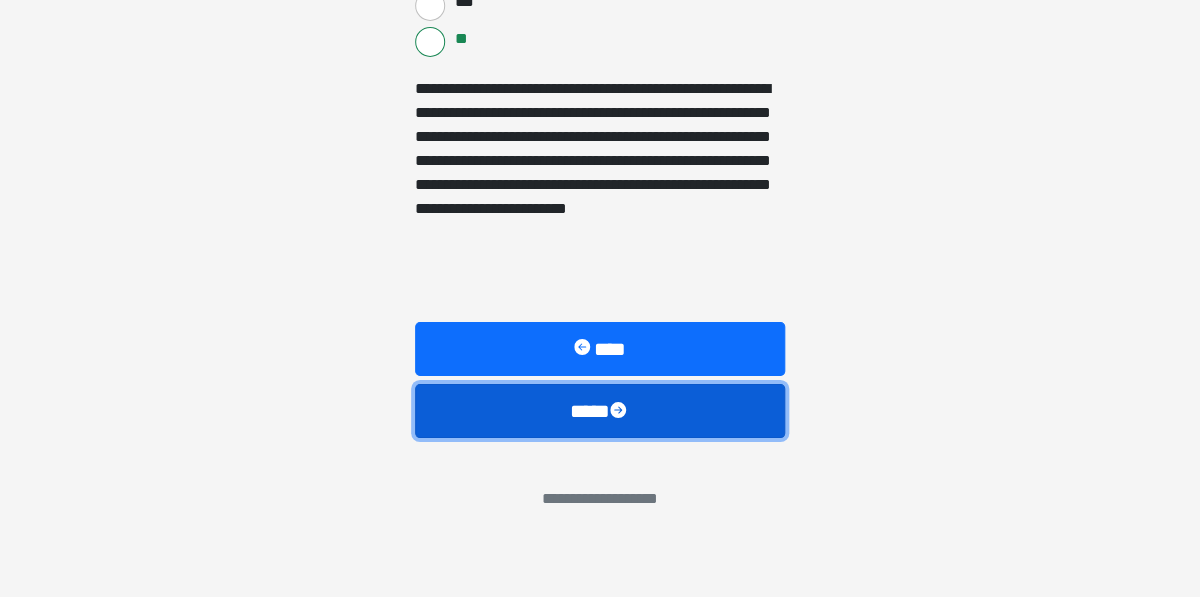 click on "****" at bounding box center (600, 411) 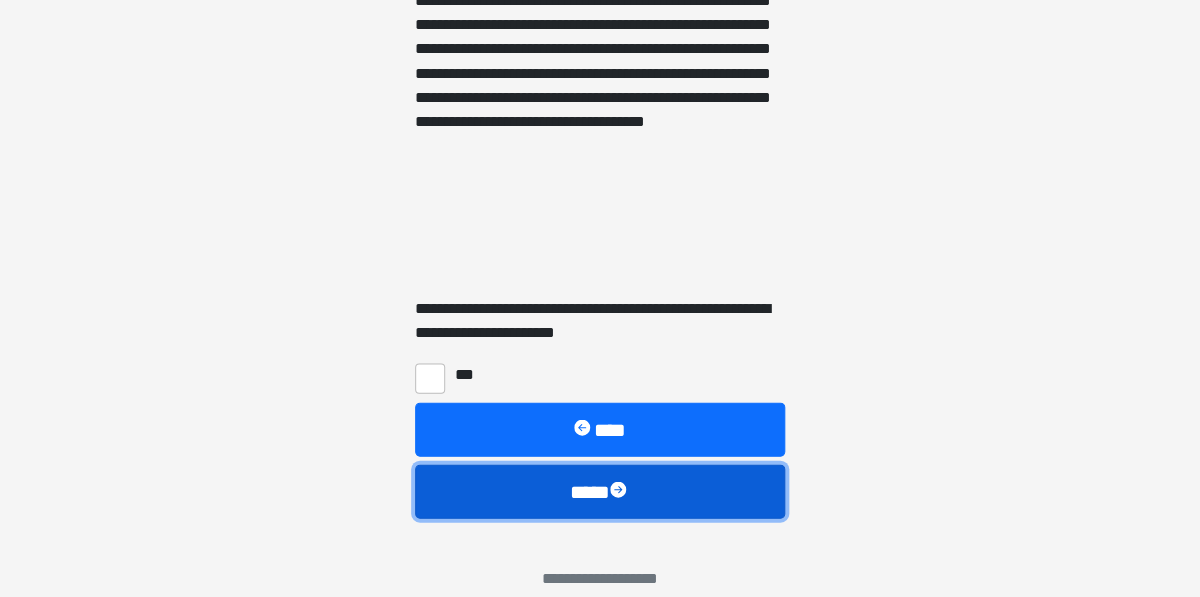 scroll, scrollTop: 1134, scrollLeft: 0, axis: vertical 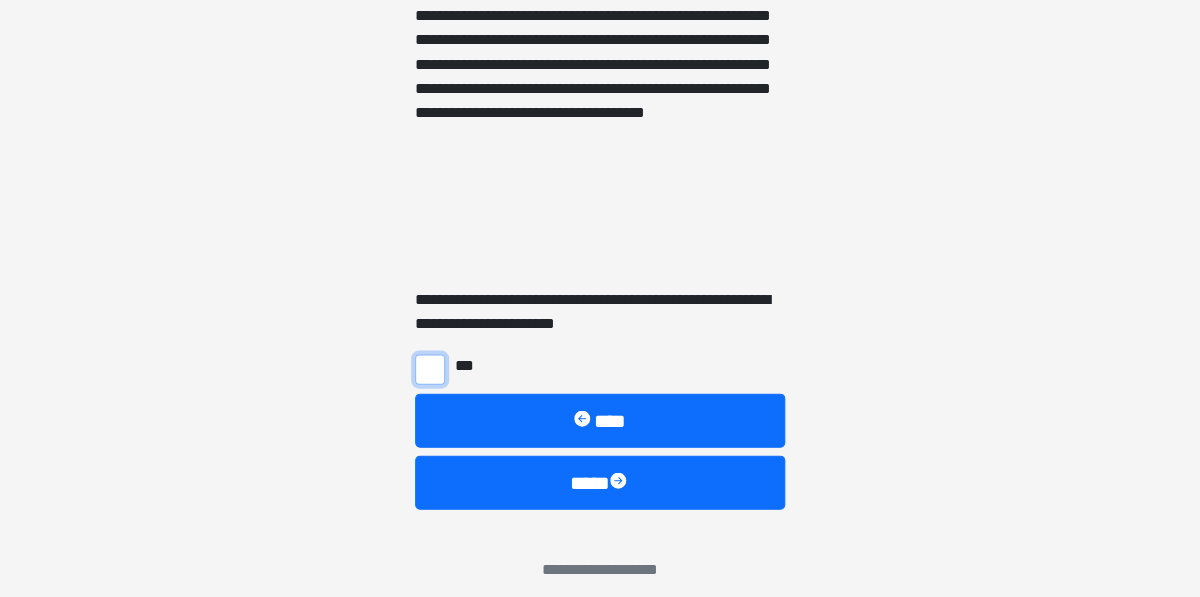 click on "***" at bounding box center [430, 369] 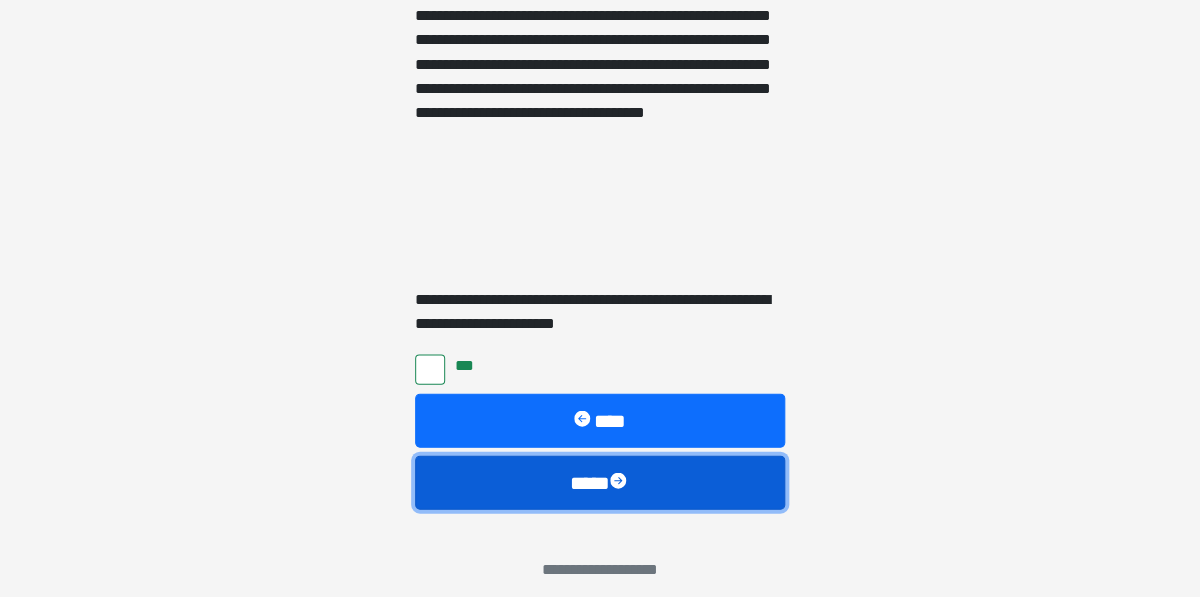 click on "****" at bounding box center [600, 482] 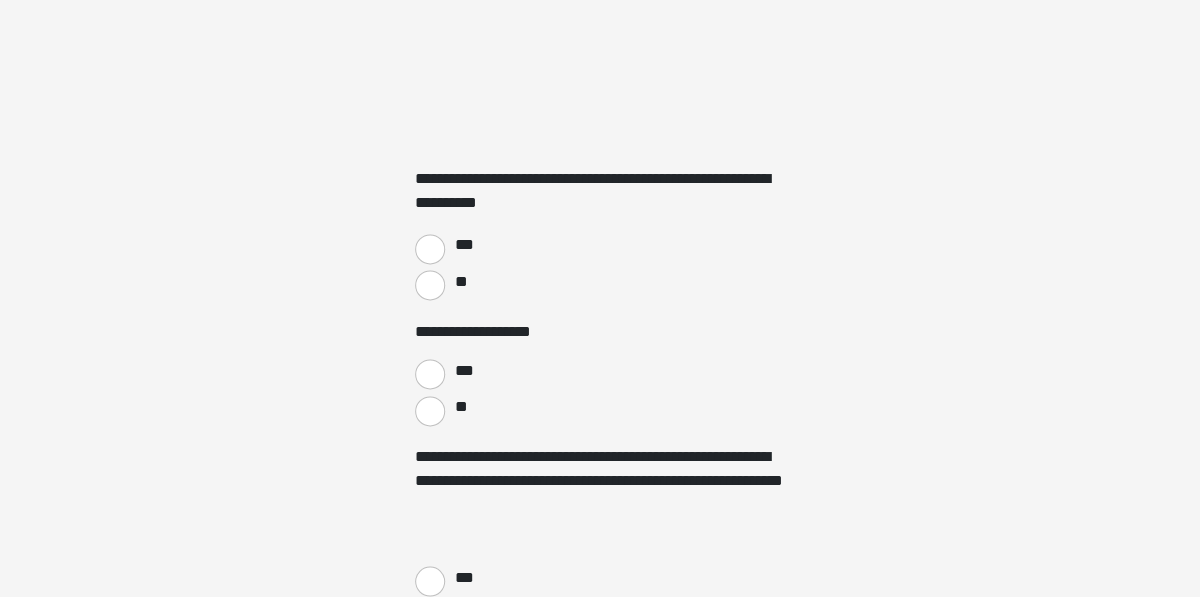 scroll, scrollTop: 702, scrollLeft: 0, axis: vertical 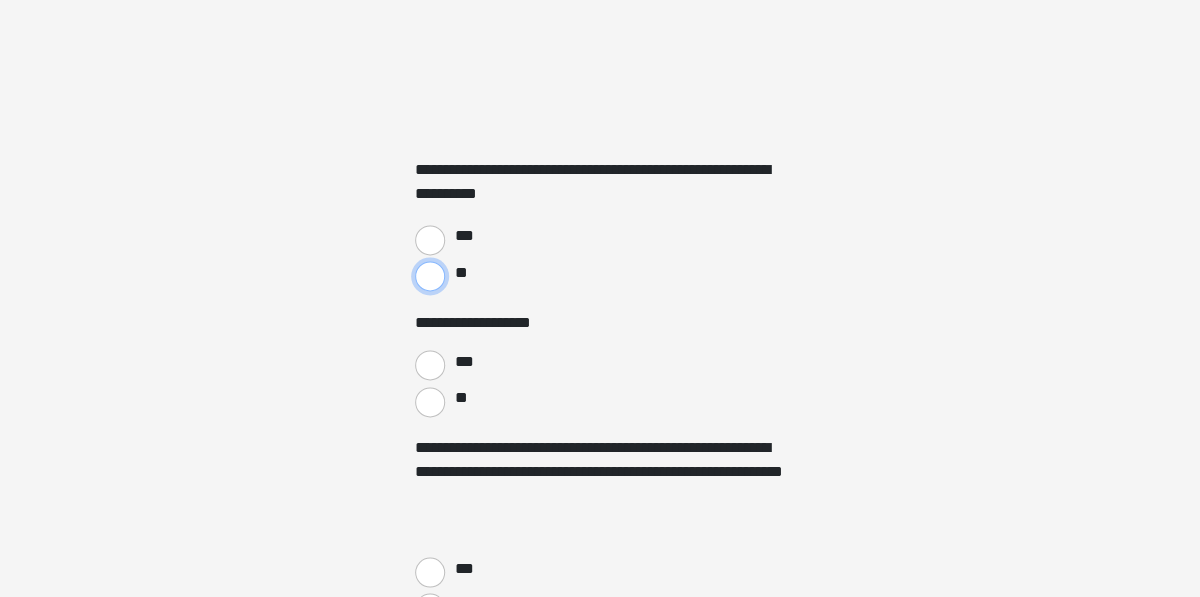 click on "**" at bounding box center [430, 276] 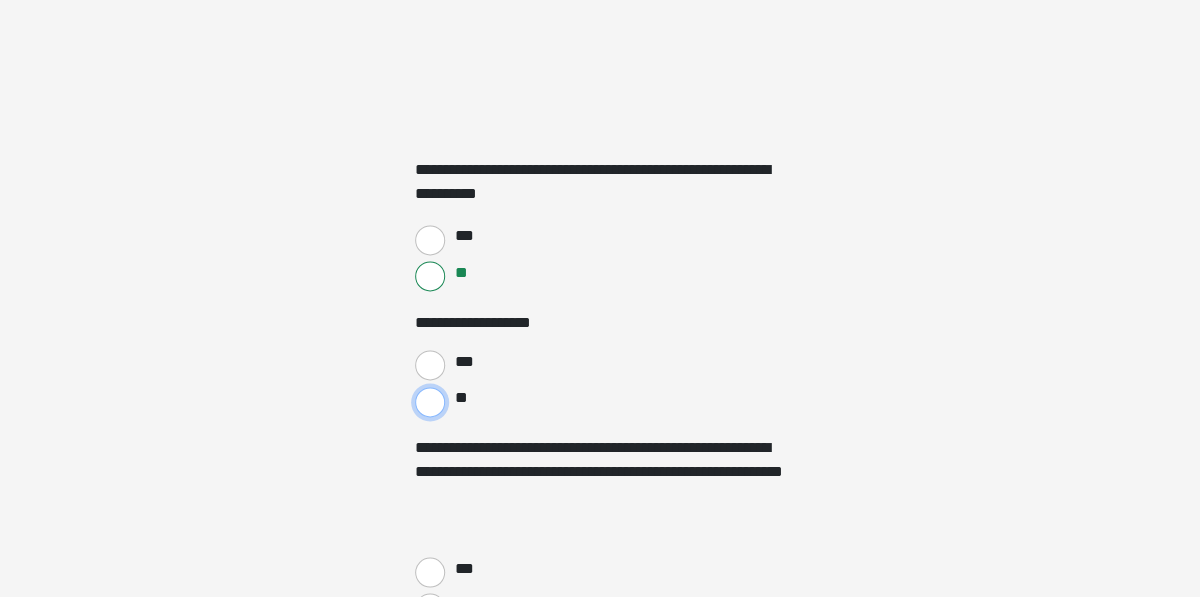 click on "**" at bounding box center [430, 402] 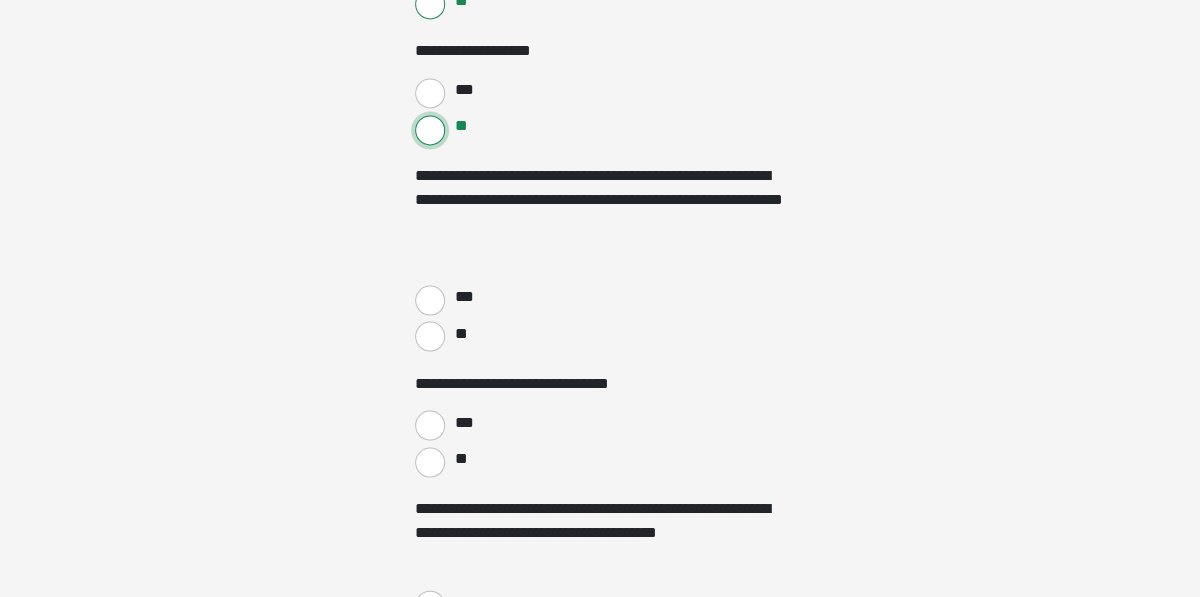 scroll, scrollTop: 1098, scrollLeft: 0, axis: vertical 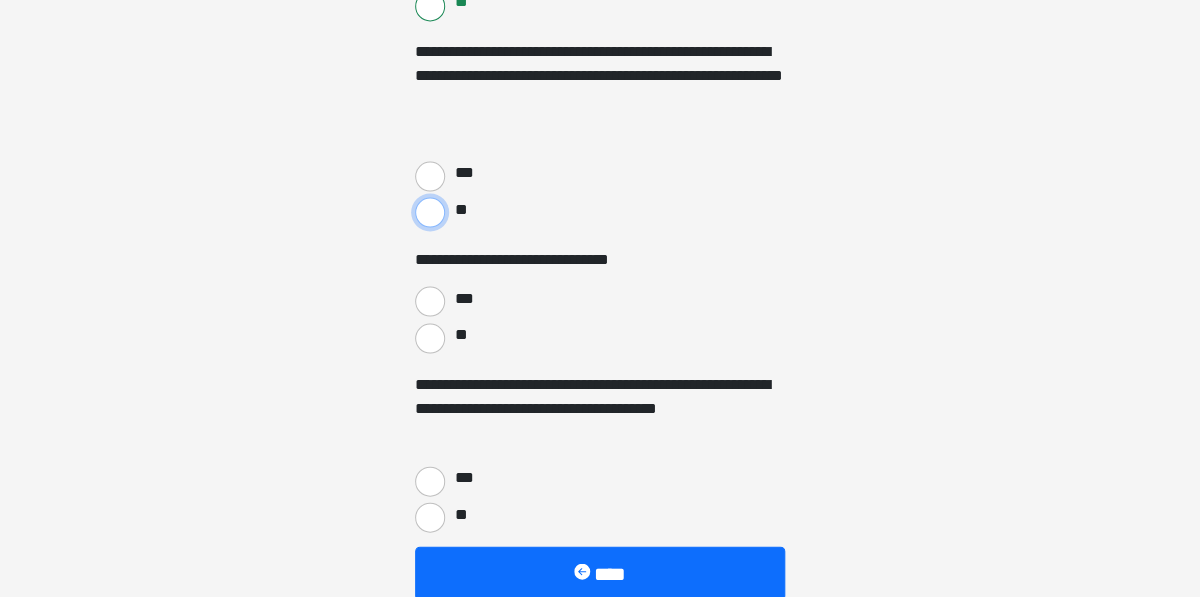 click on "**" at bounding box center (430, 212) 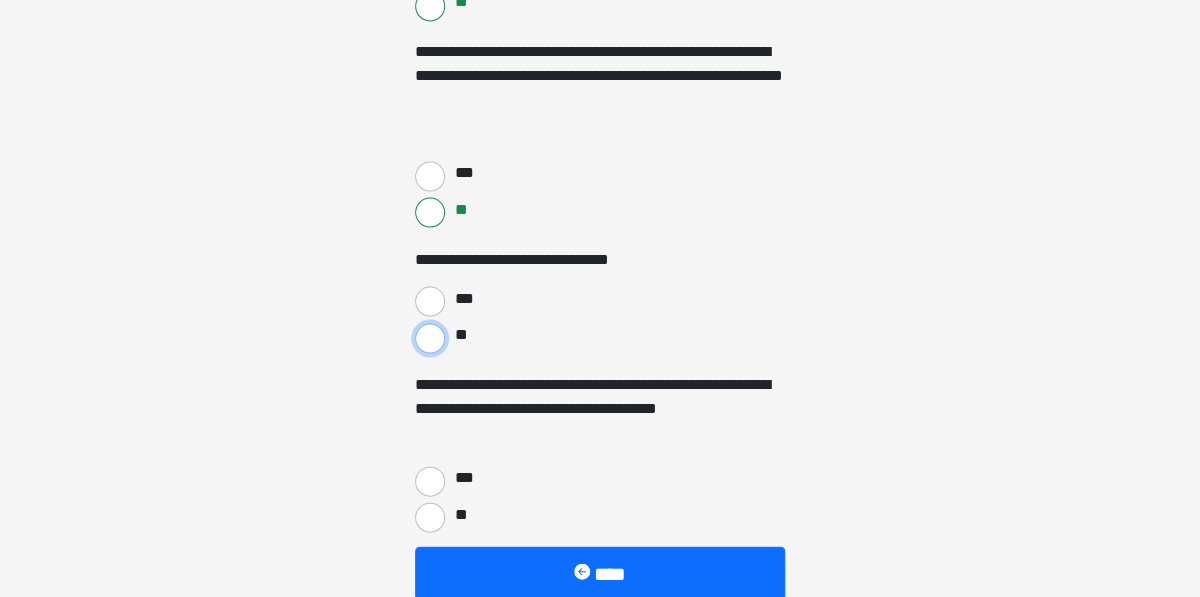 click on "**" at bounding box center [430, 338] 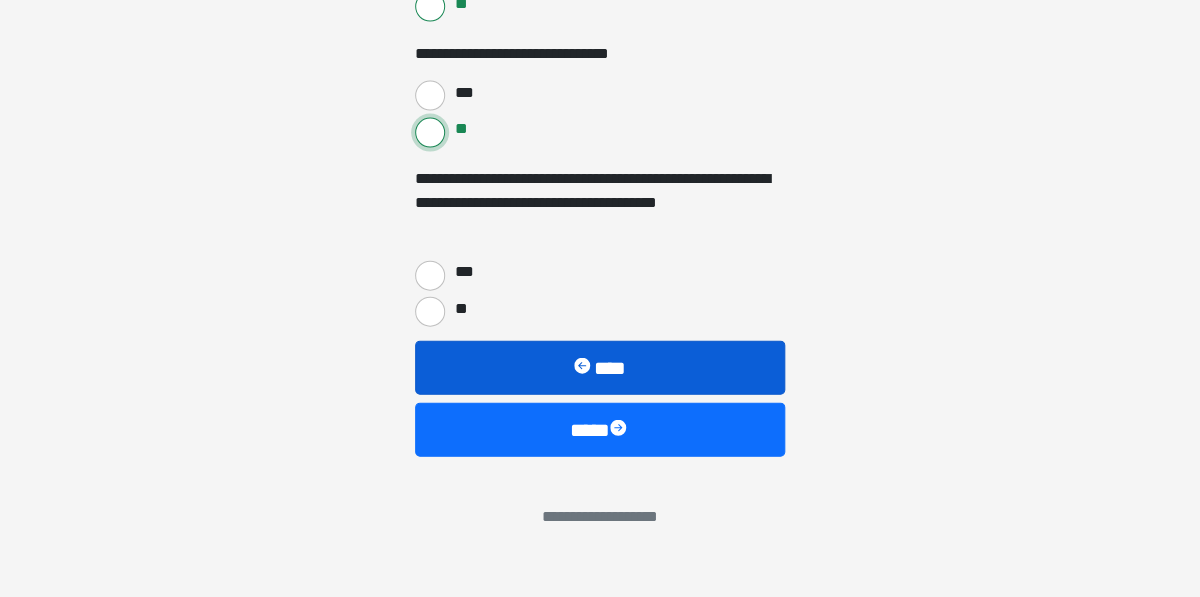 scroll, scrollTop: 1314, scrollLeft: 0, axis: vertical 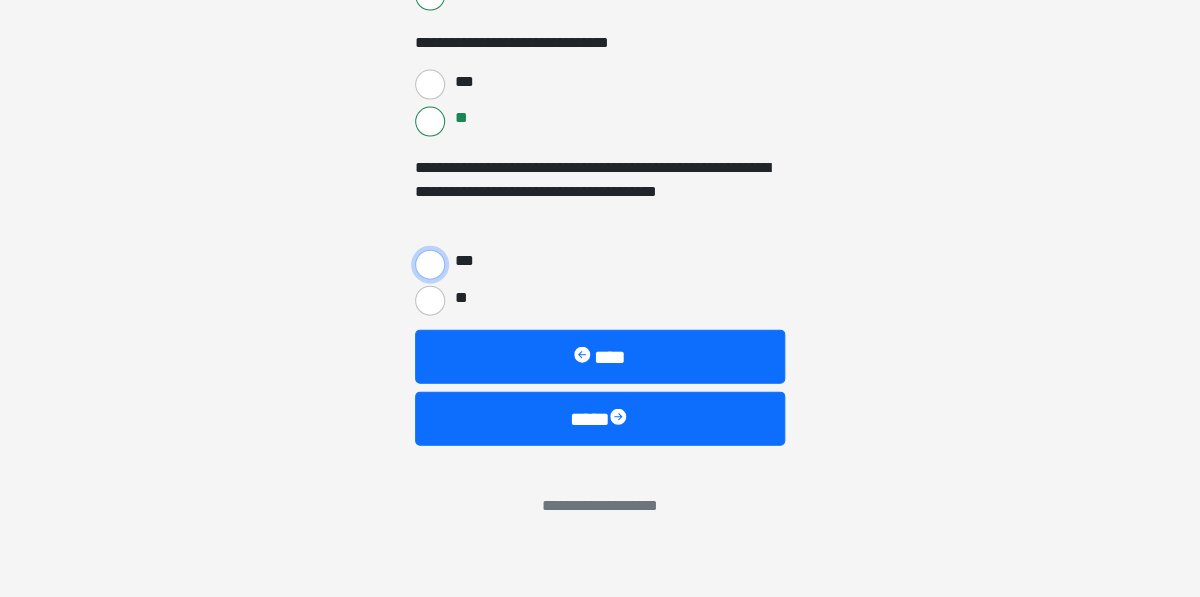 click on "***" at bounding box center (430, 265) 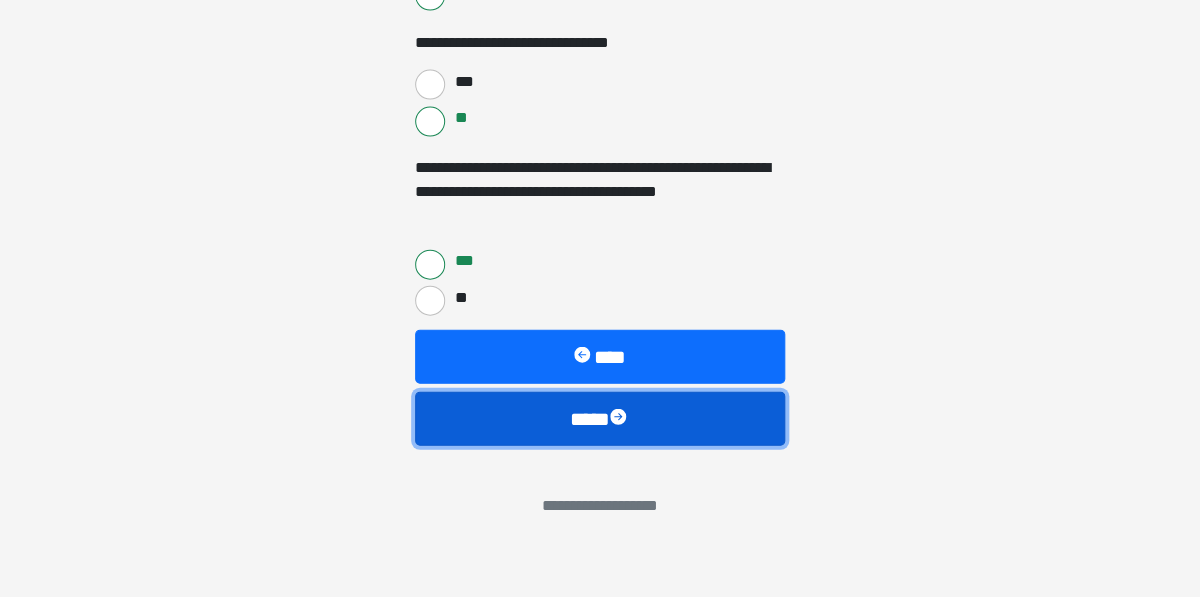 click on "****" at bounding box center (600, 419) 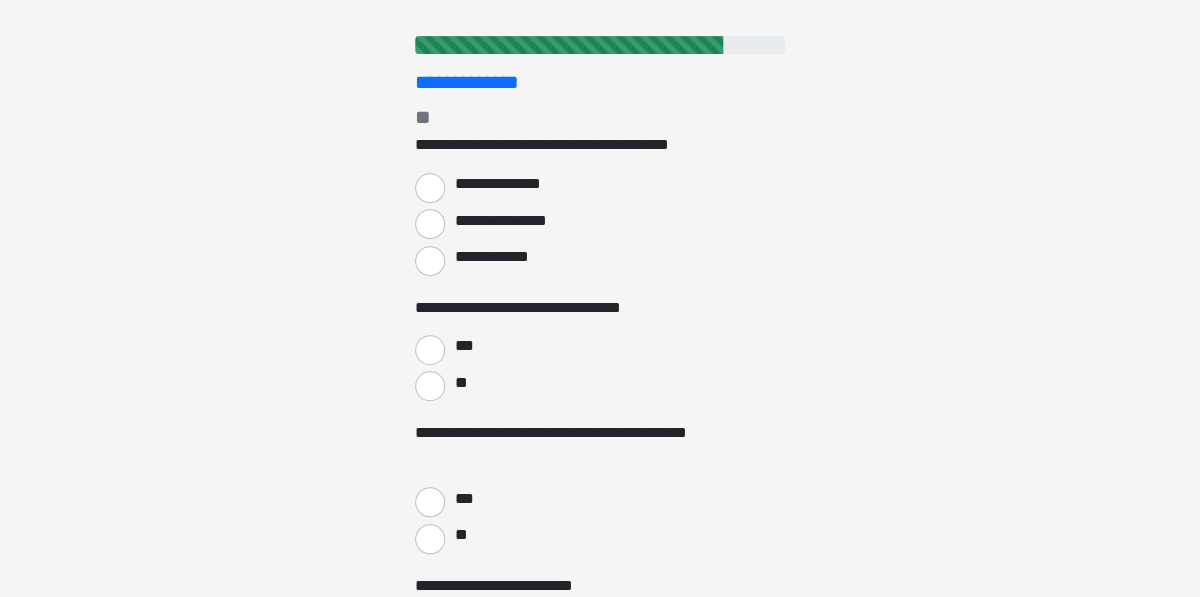 scroll, scrollTop: 252, scrollLeft: 0, axis: vertical 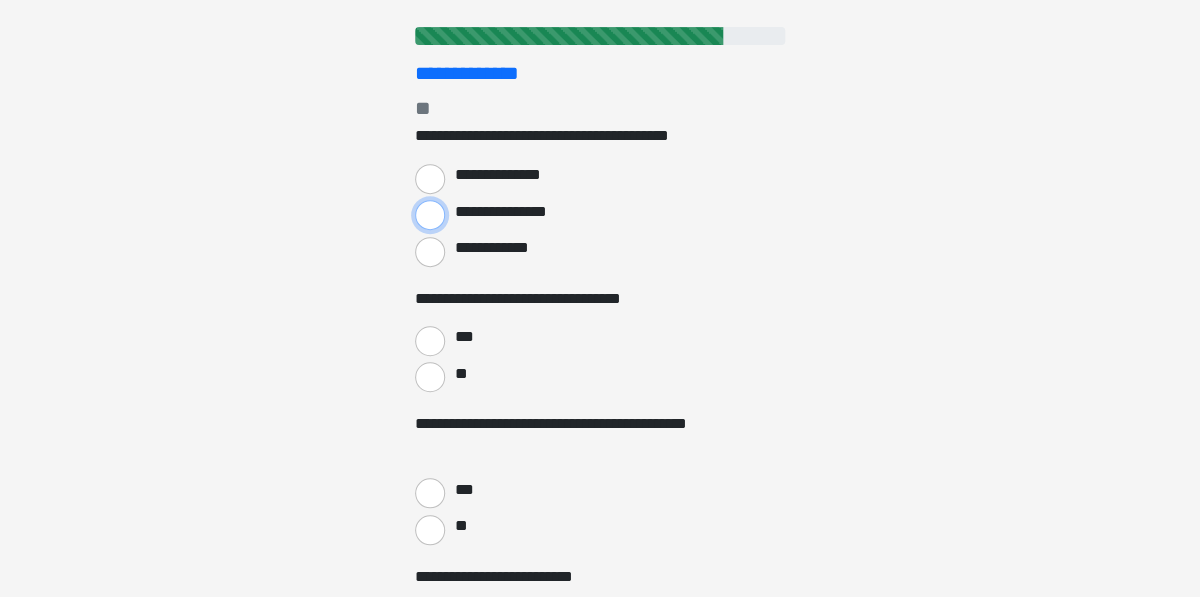 click on "**********" at bounding box center (430, 215) 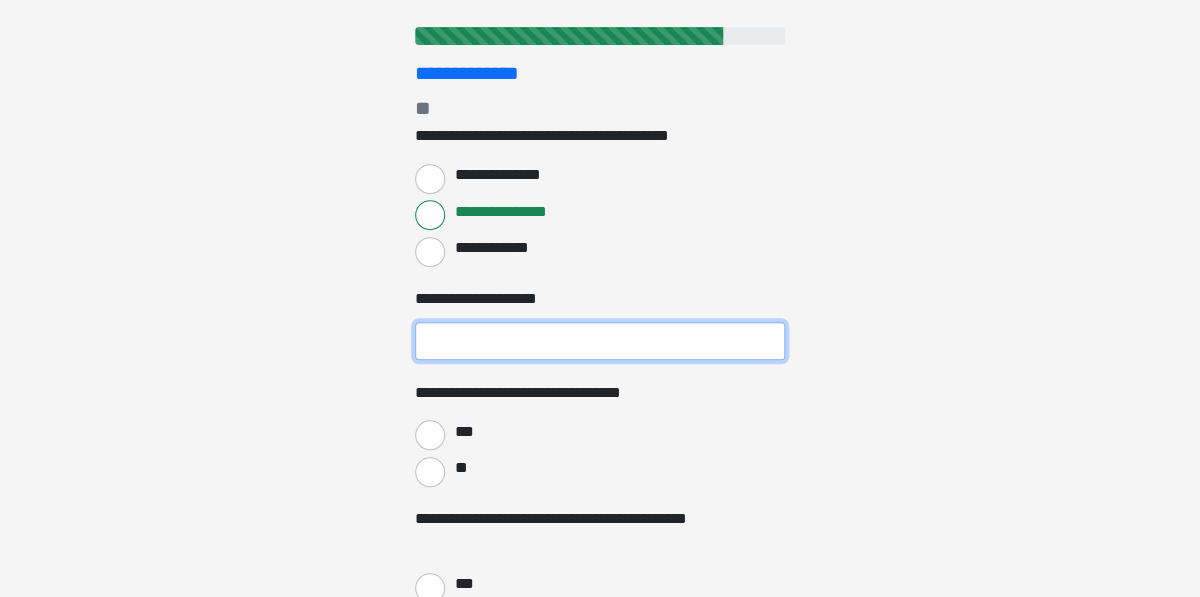 click on "**********" at bounding box center (600, 341) 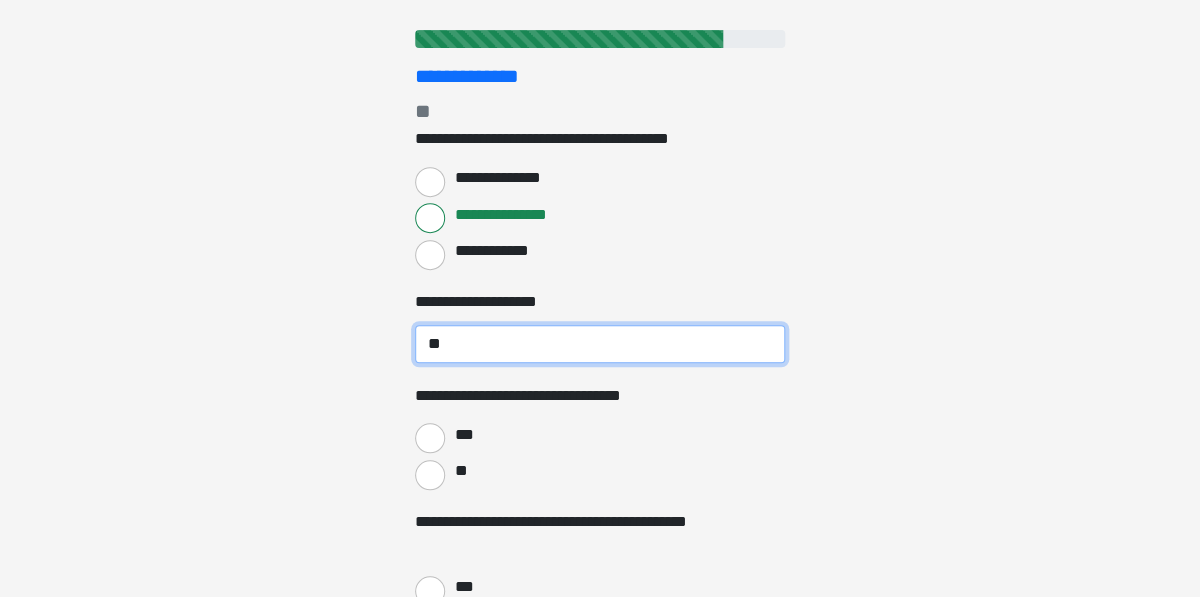 scroll, scrollTop: 251, scrollLeft: 0, axis: vertical 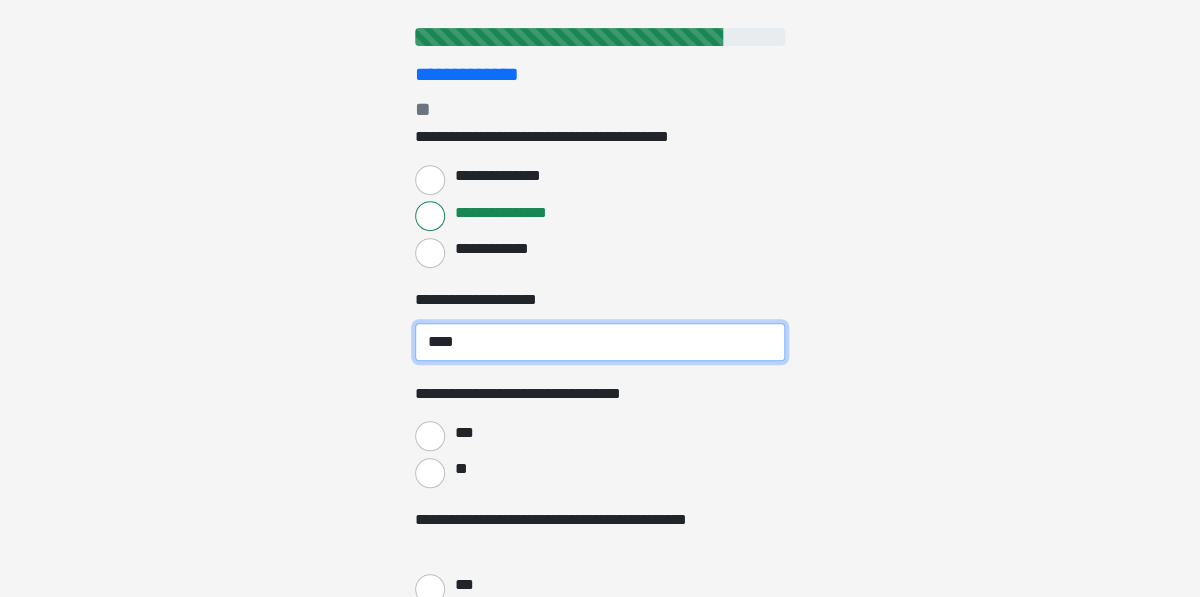 type on "****" 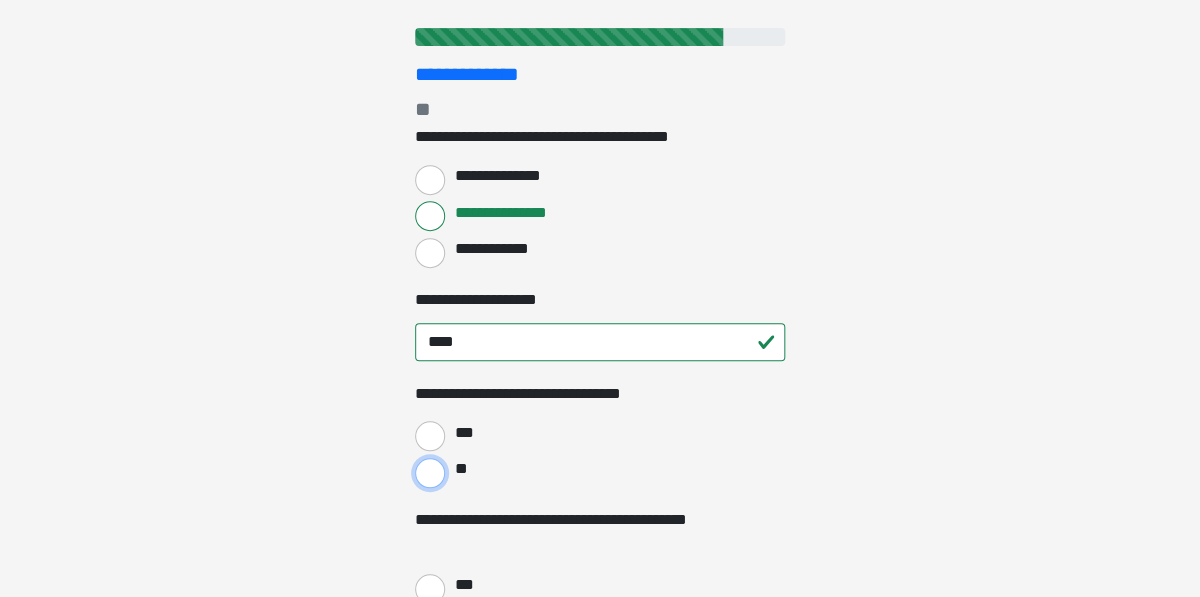 click on "**" at bounding box center [430, 473] 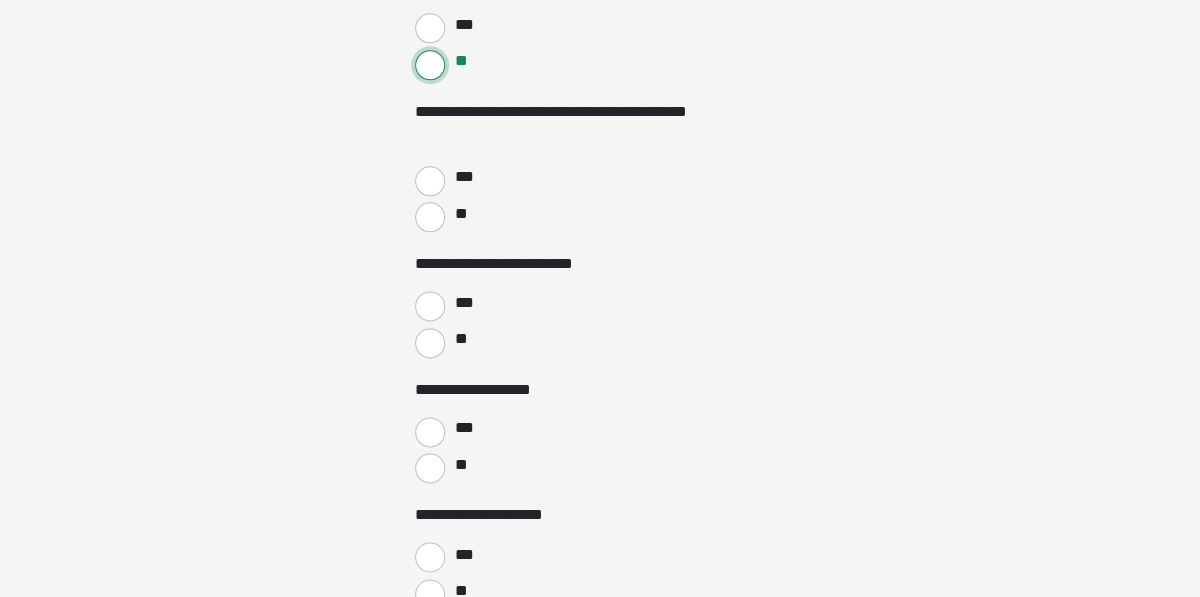 scroll, scrollTop: 665, scrollLeft: 0, axis: vertical 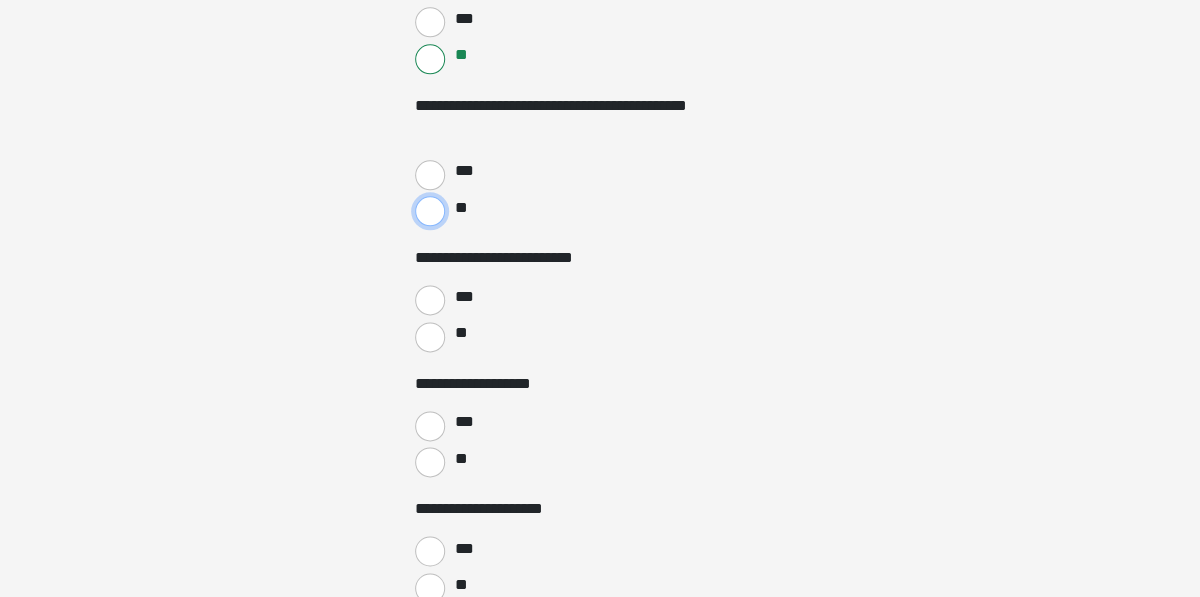 click on "**" at bounding box center [430, 211] 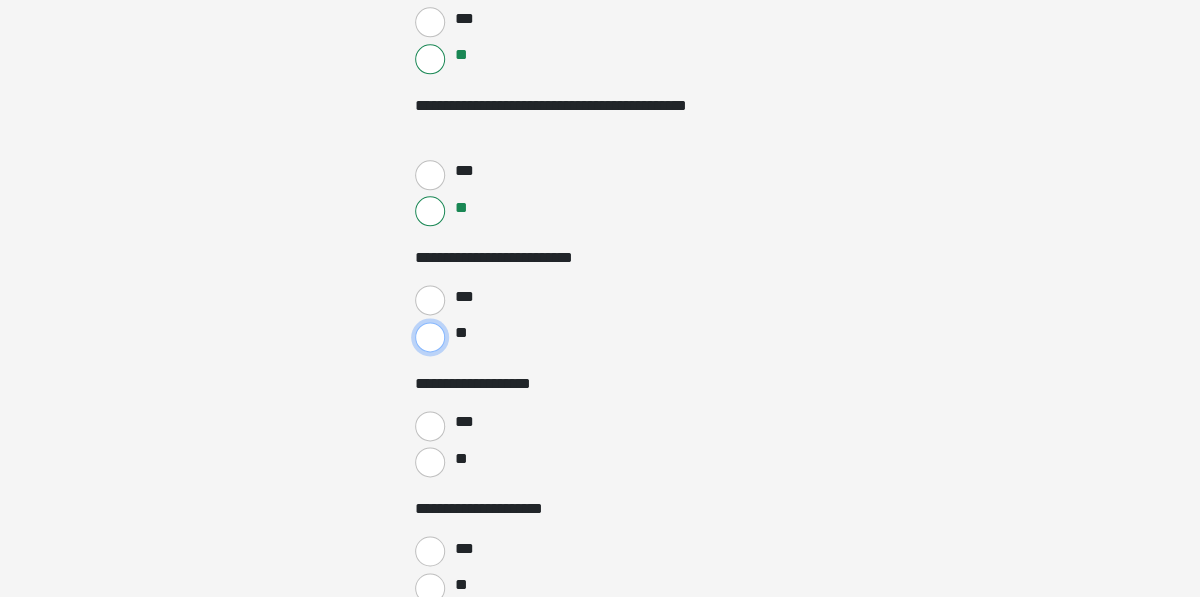 click on "**" at bounding box center (430, 337) 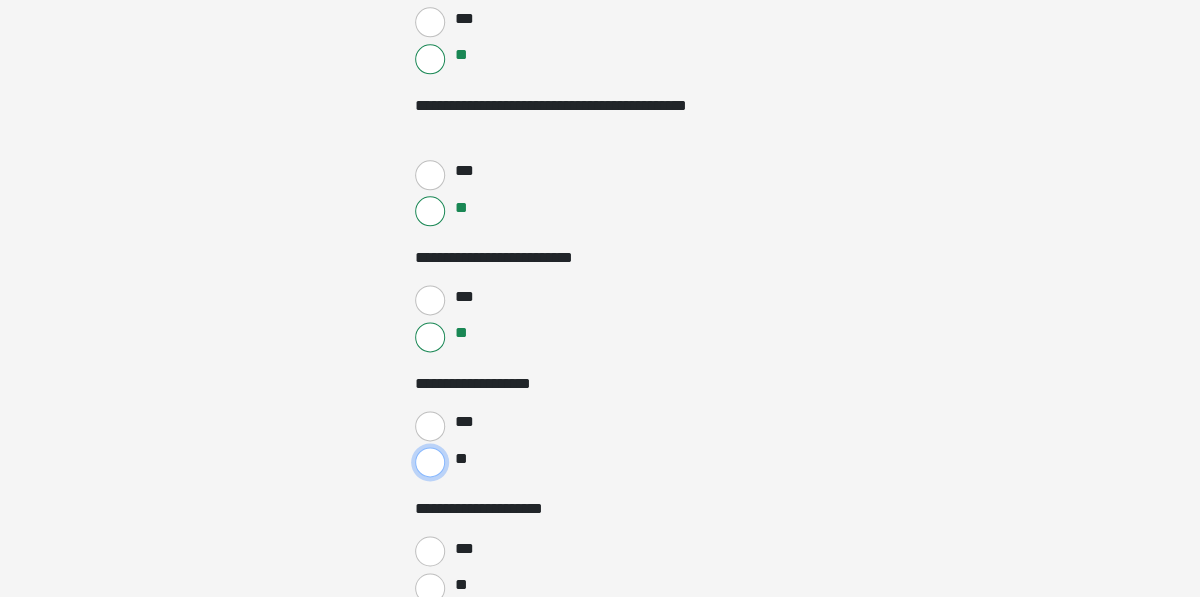 click on "**" at bounding box center (430, 462) 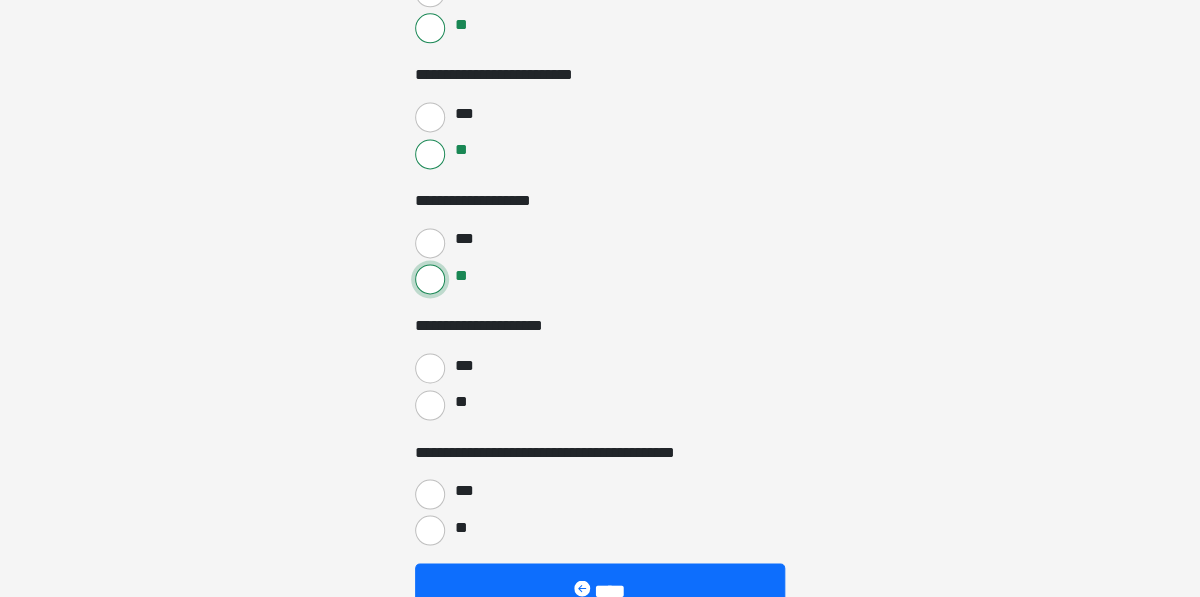 scroll, scrollTop: 899, scrollLeft: 0, axis: vertical 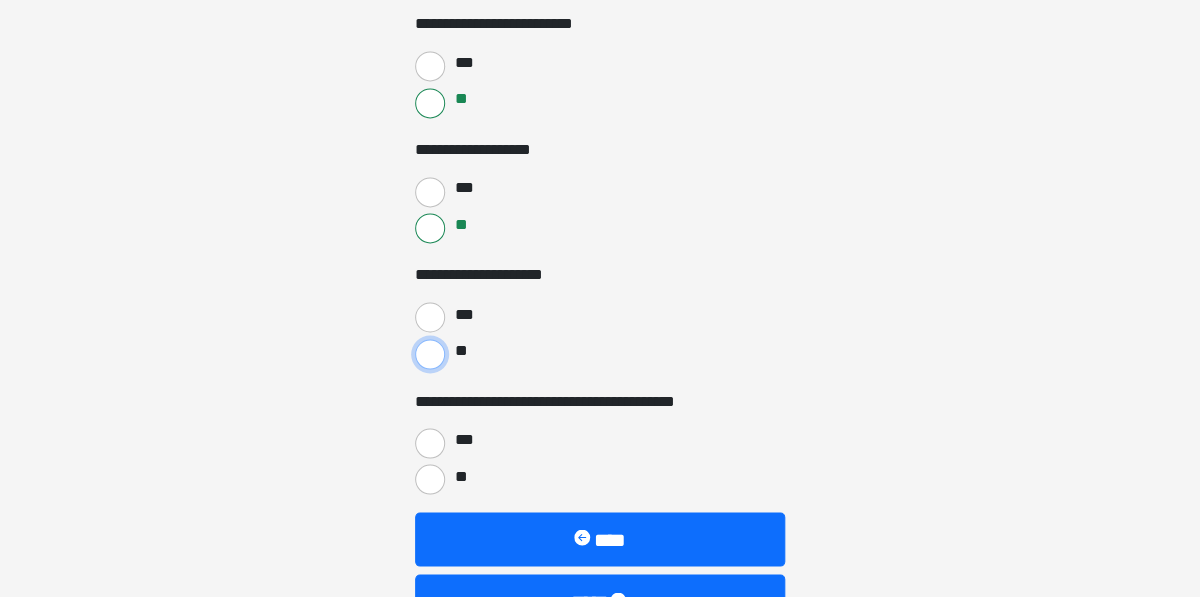 click on "**" at bounding box center (430, 354) 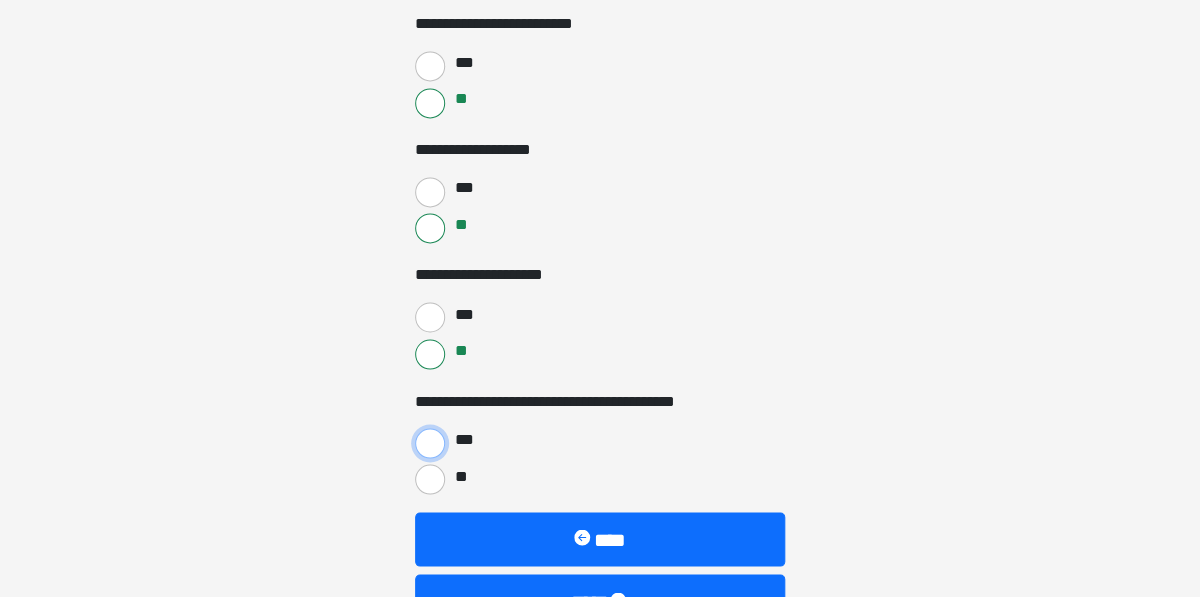 click on "***" at bounding box center [430, 443] 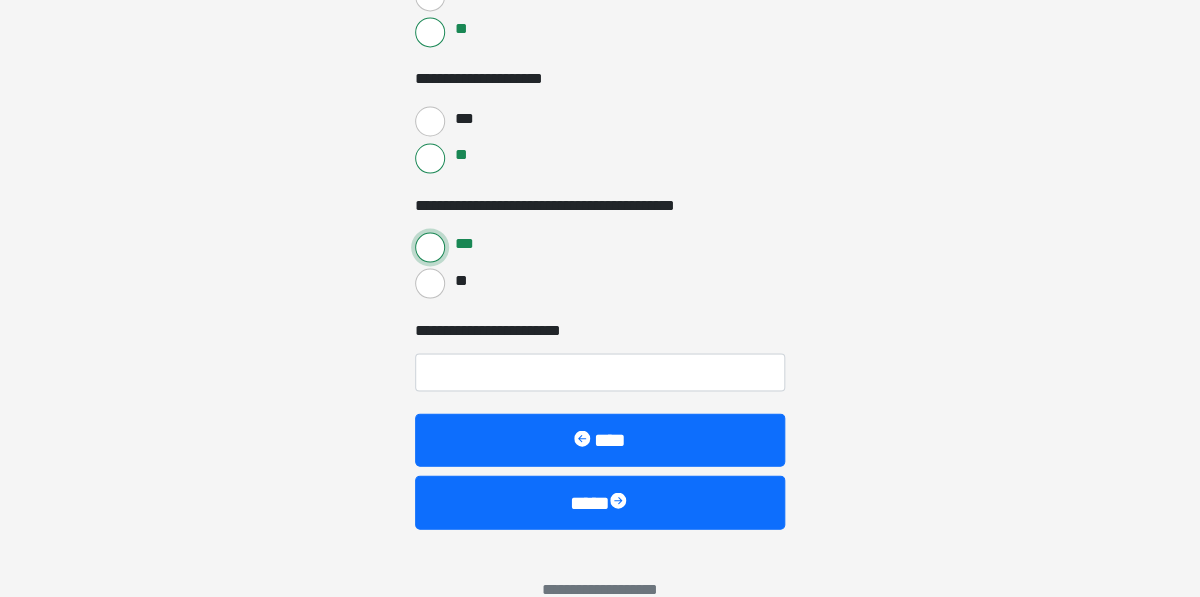 scroll, scrollTop: 1097, scrollLeft: 0, axis: vertical 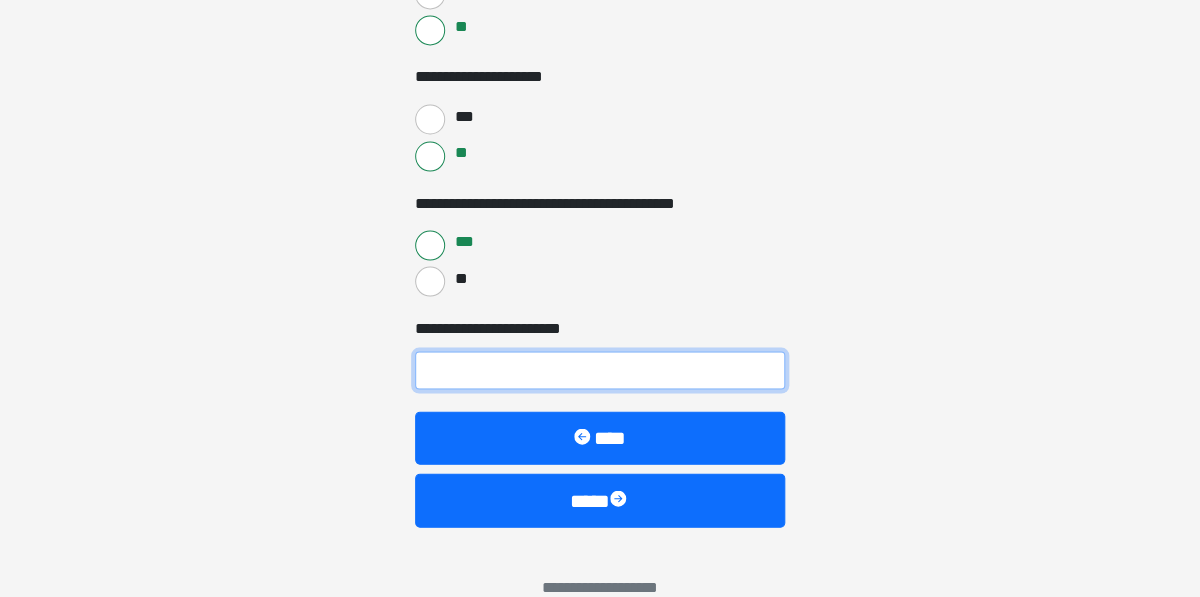 click on "**********" at bounding box center [600, 370] 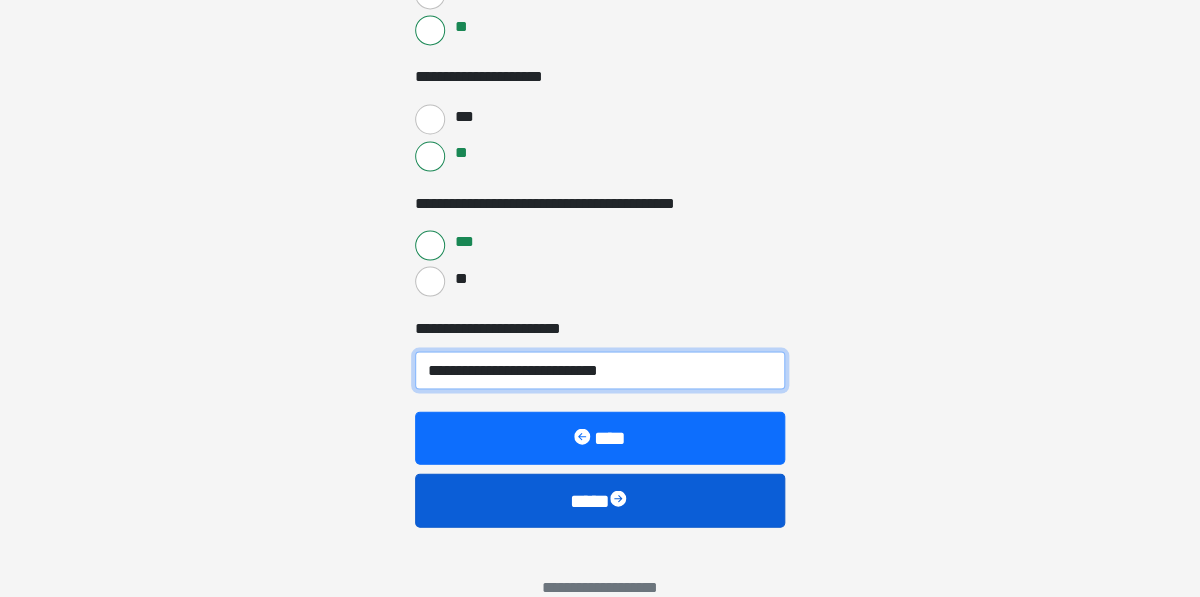 type on "**********" 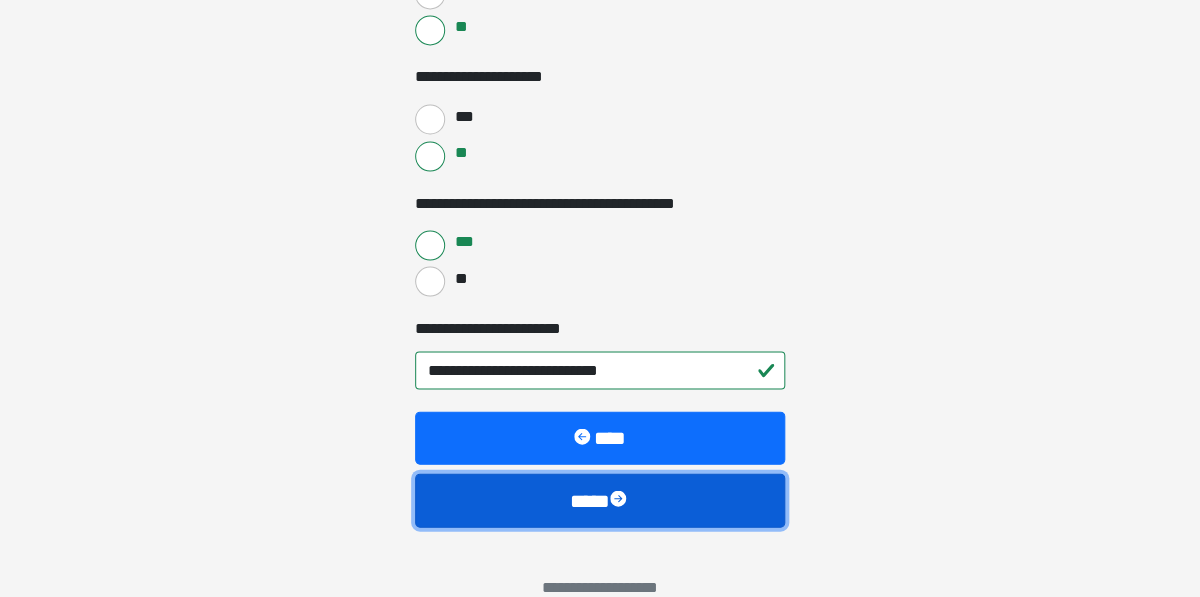 click on "****" at bounding box center (600, 500) 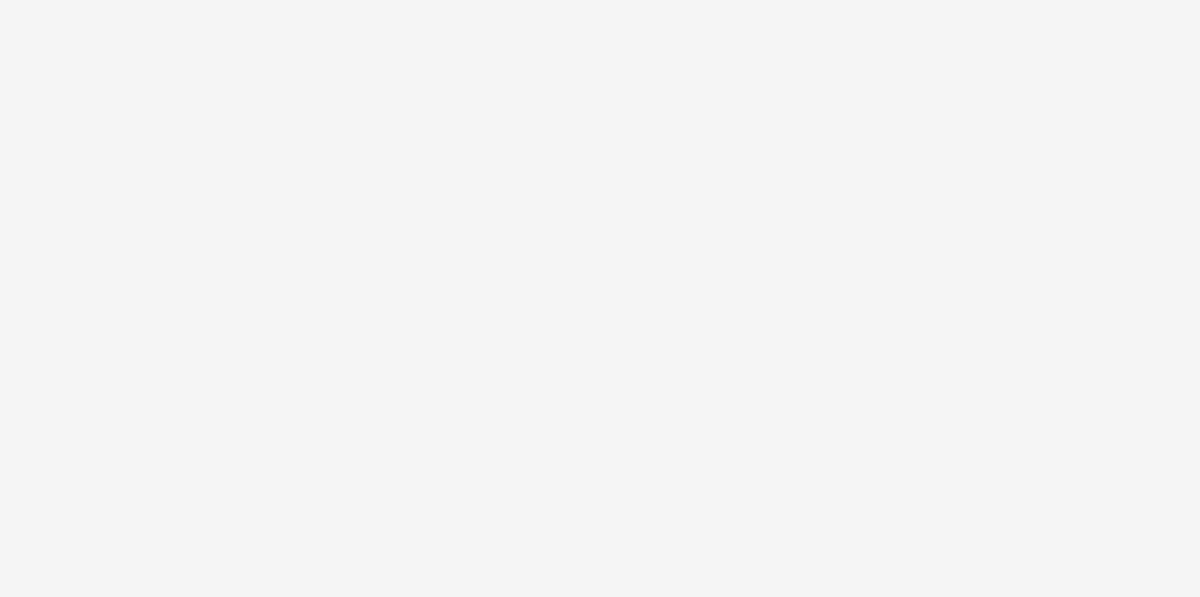 scroll, scrollTop: 231, scrollLeft: 0, axis: vertical 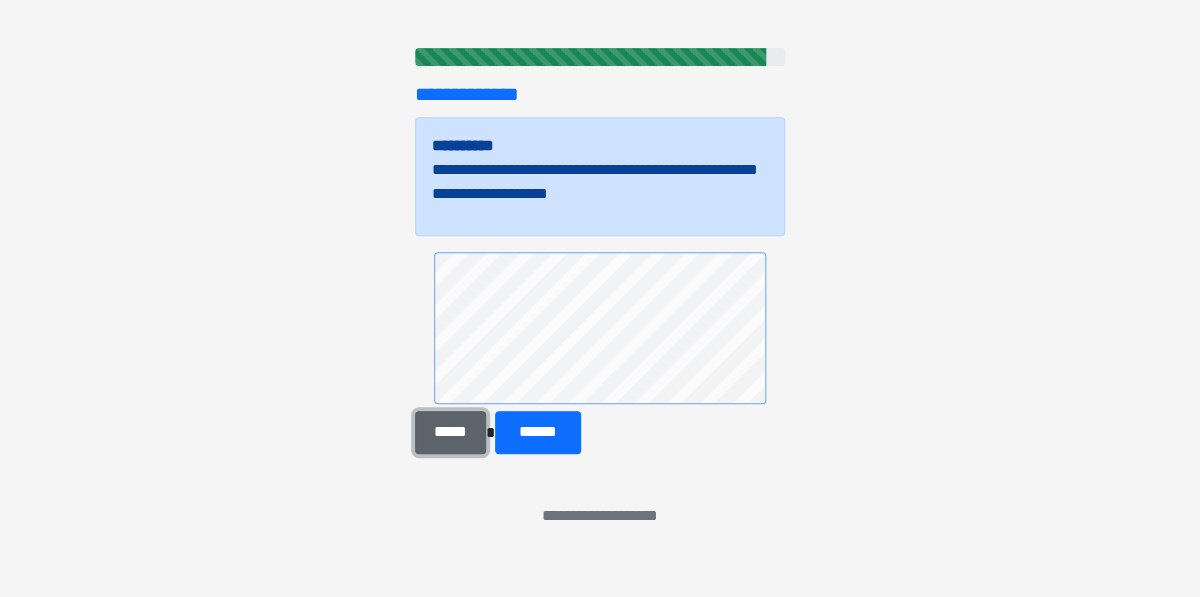 click on "*****" at bounding box center [450, 432] 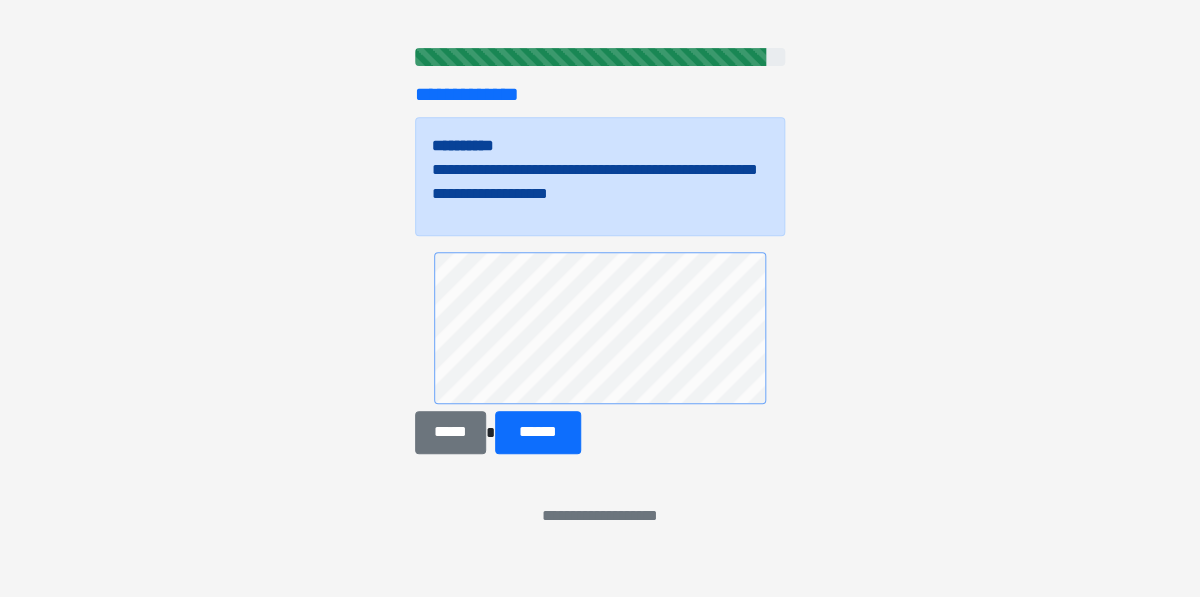click on "**********" at bounding box center (600, 176) 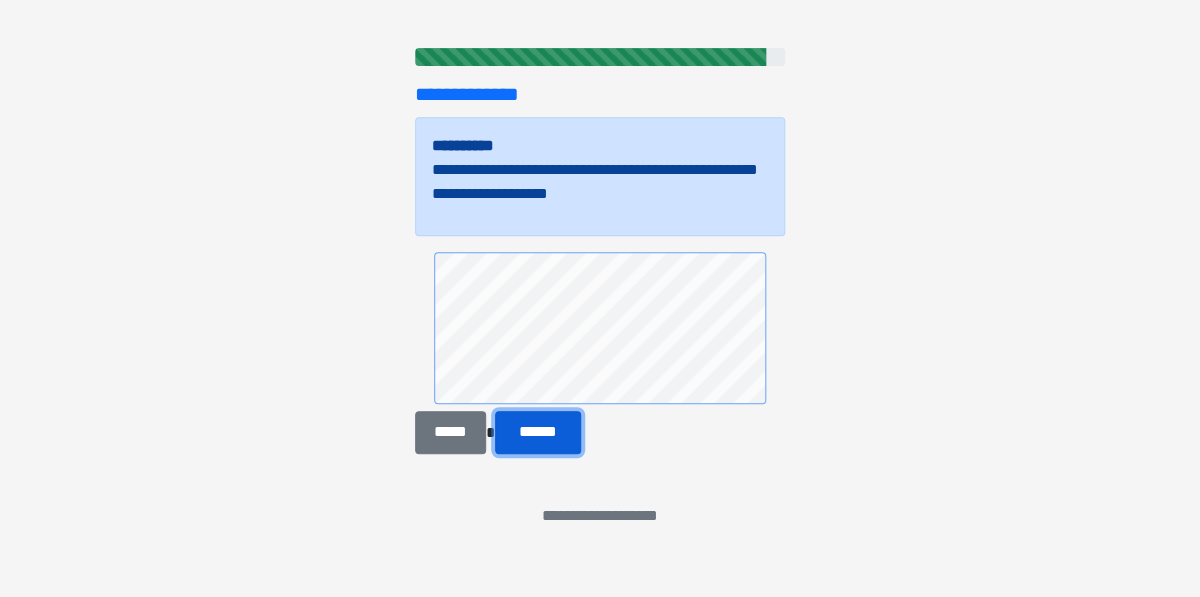 click on "******" at bounding box center [538, 432] 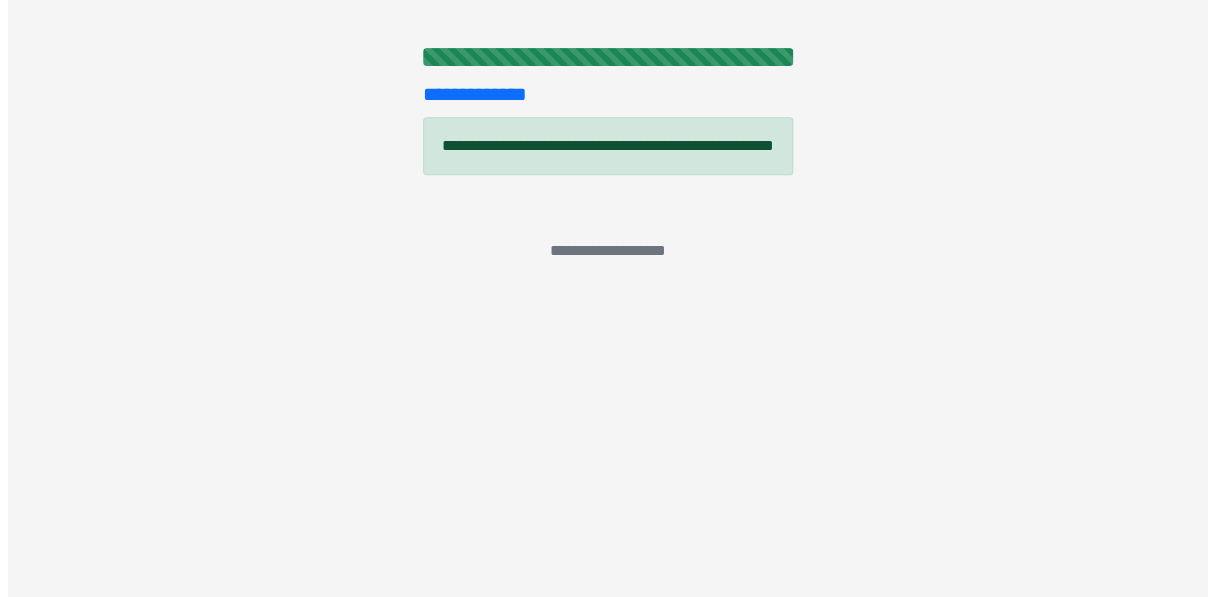 scroll, scrollTop: 0, scrollLeft: 0, axis: both 